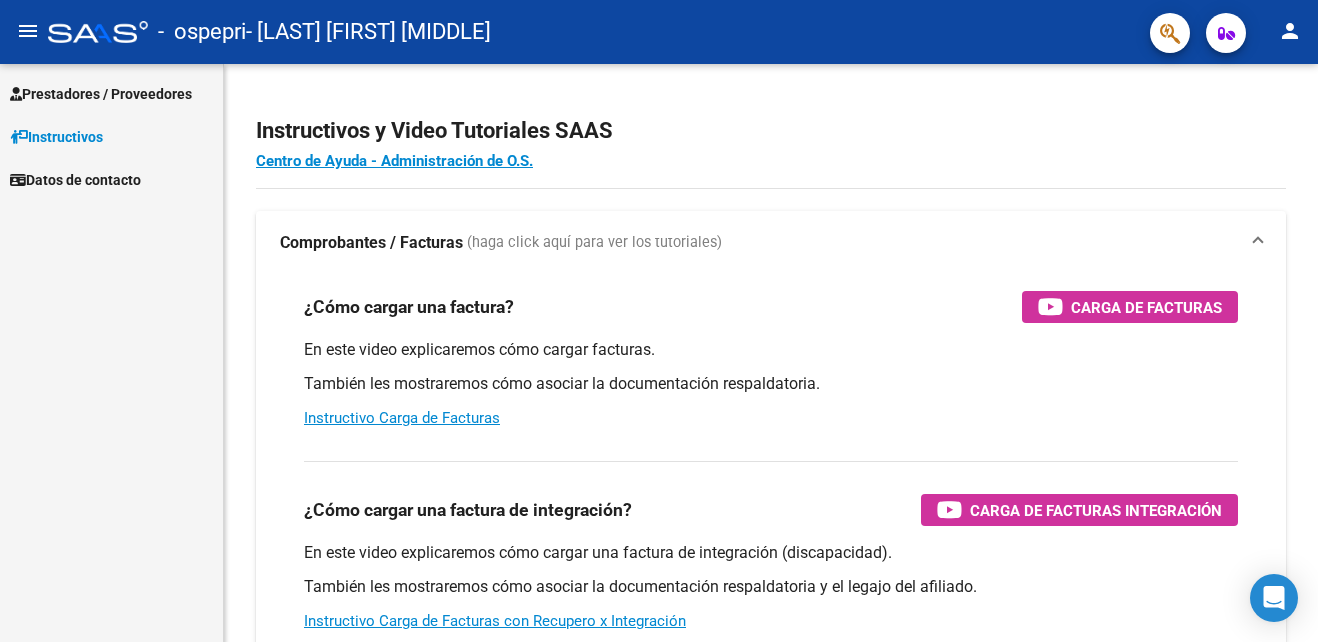 scroll, scrollTop: 0, scrollLeft: 0, axis: both 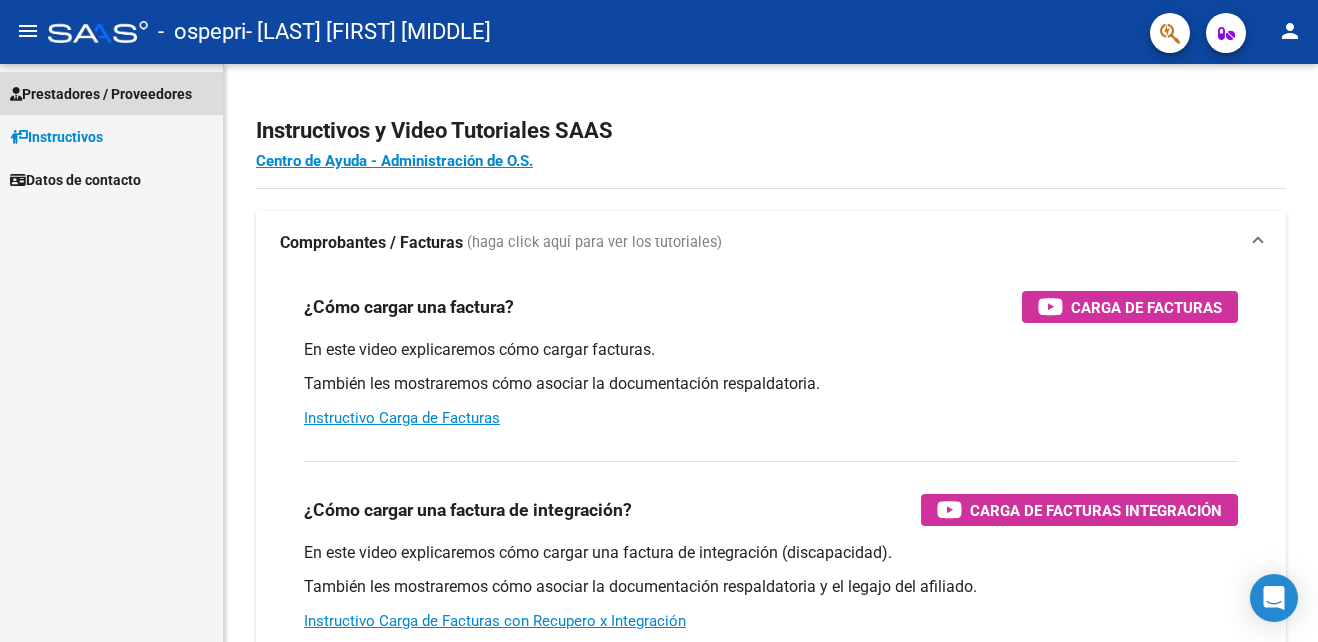click on "Prestadores / Proveedores" at bounding box center (101, 94) 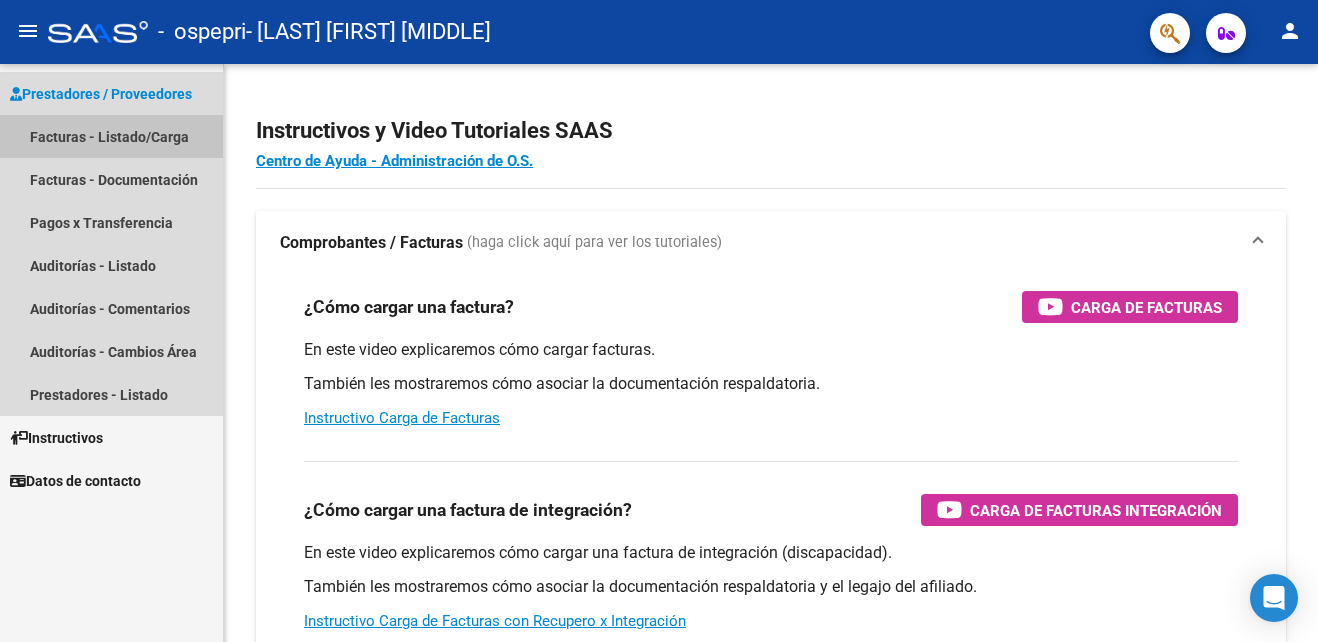 click on "Facturas - Listado/Carga" at bounding box center [111, 136] 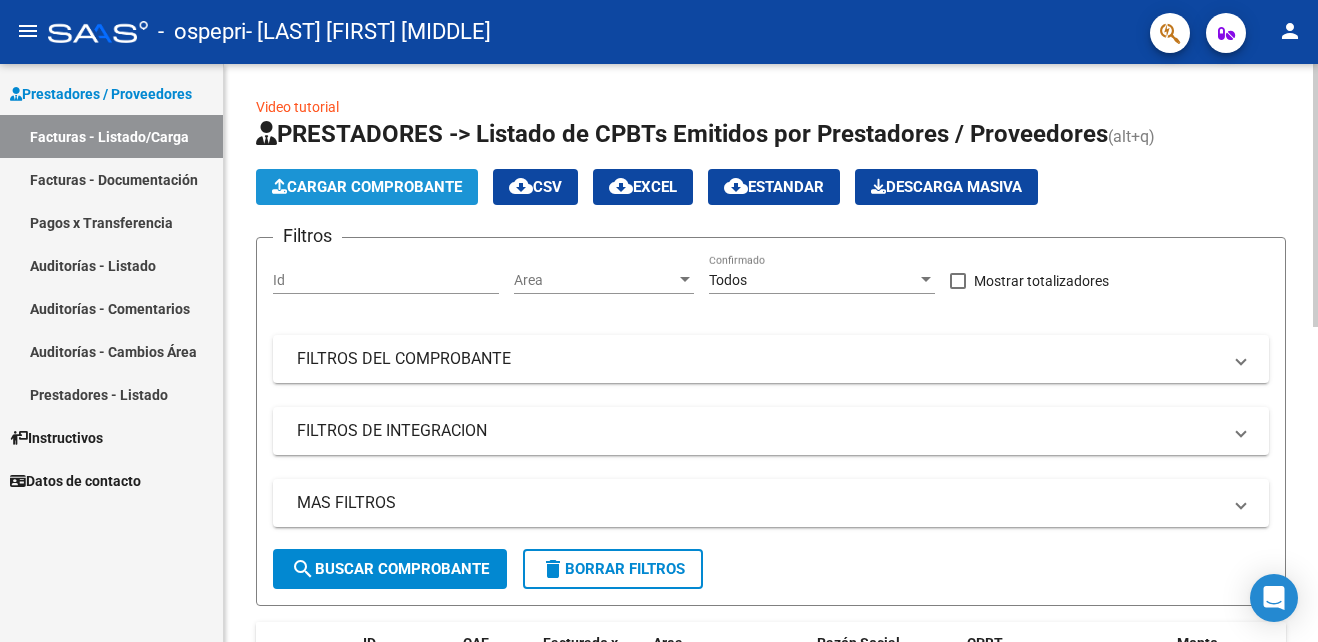 click on "Cargar Comprobante" 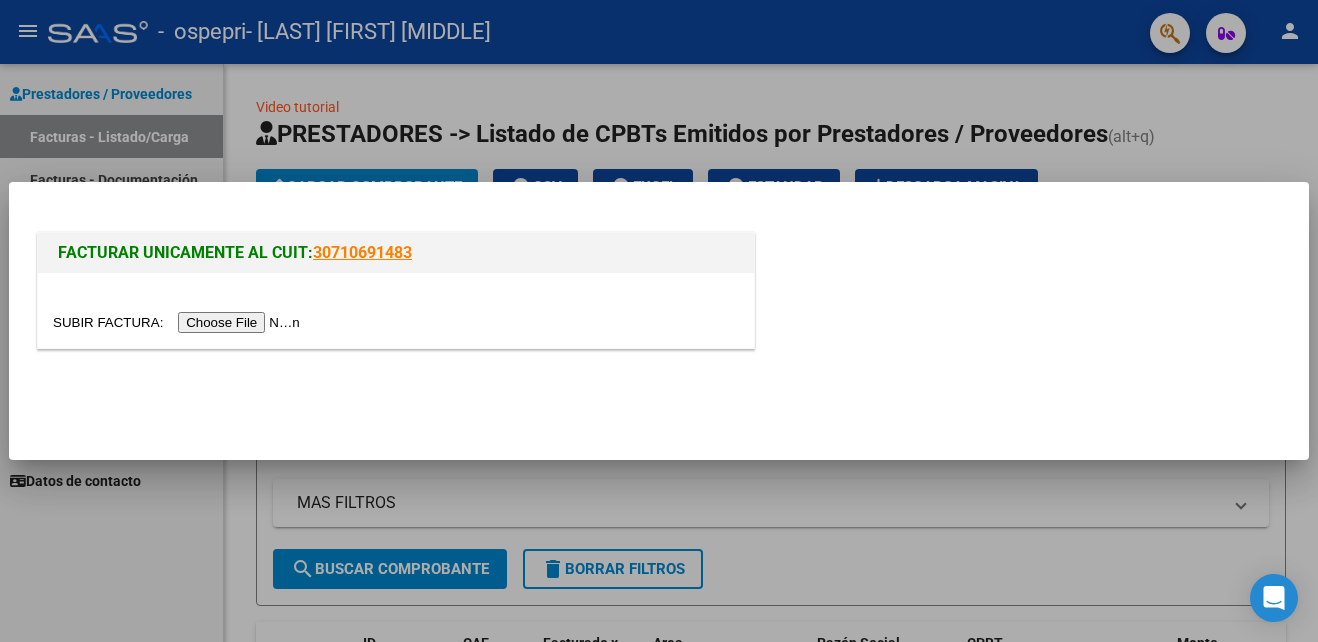click at bounding box center (179, 322) 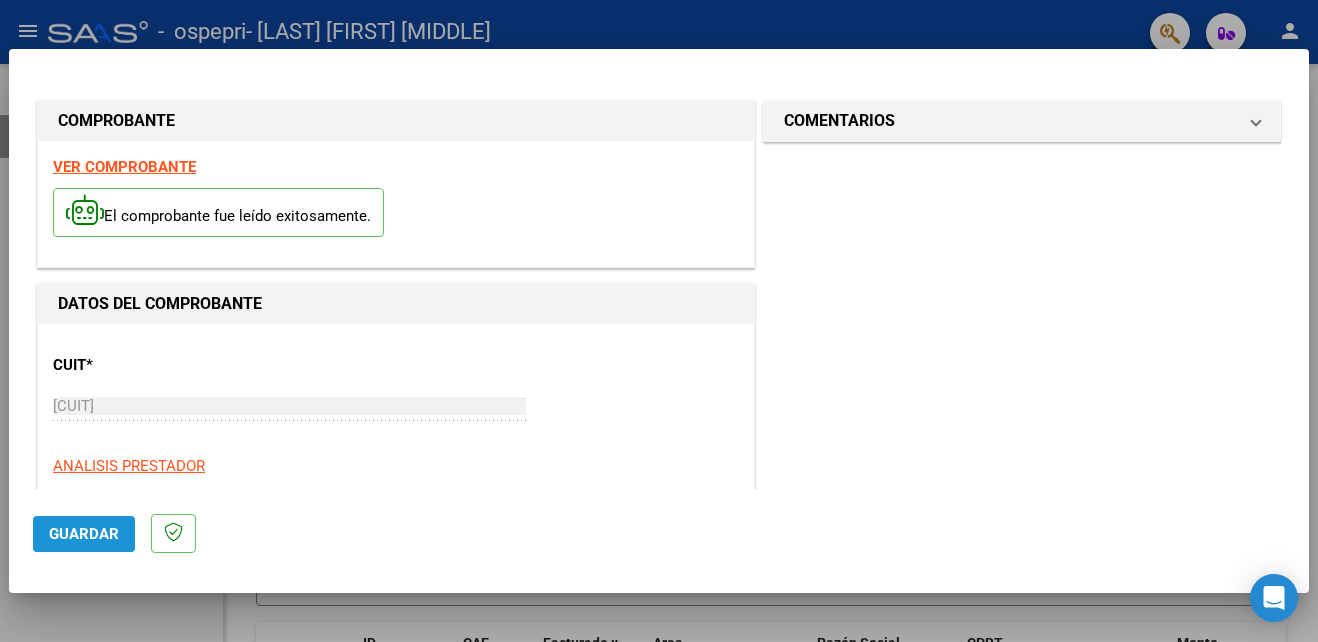click on "Guardar" 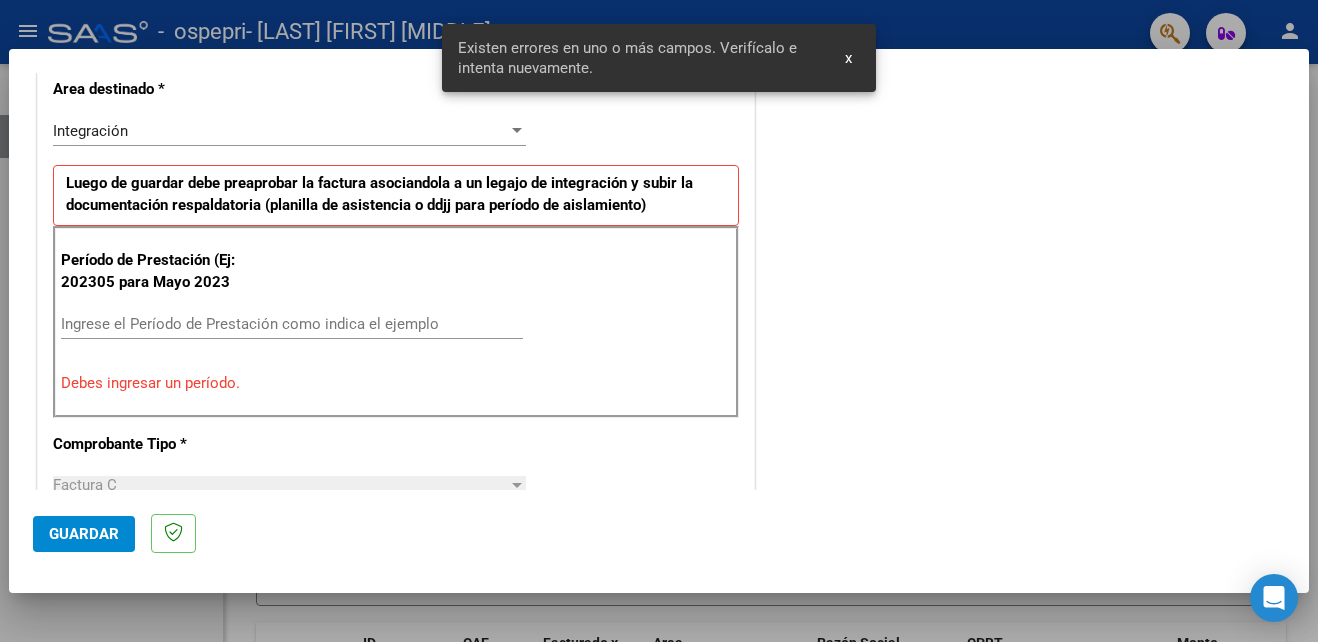 scroll, scrollTop: 450, scrollLeft: 0, axis: vertical 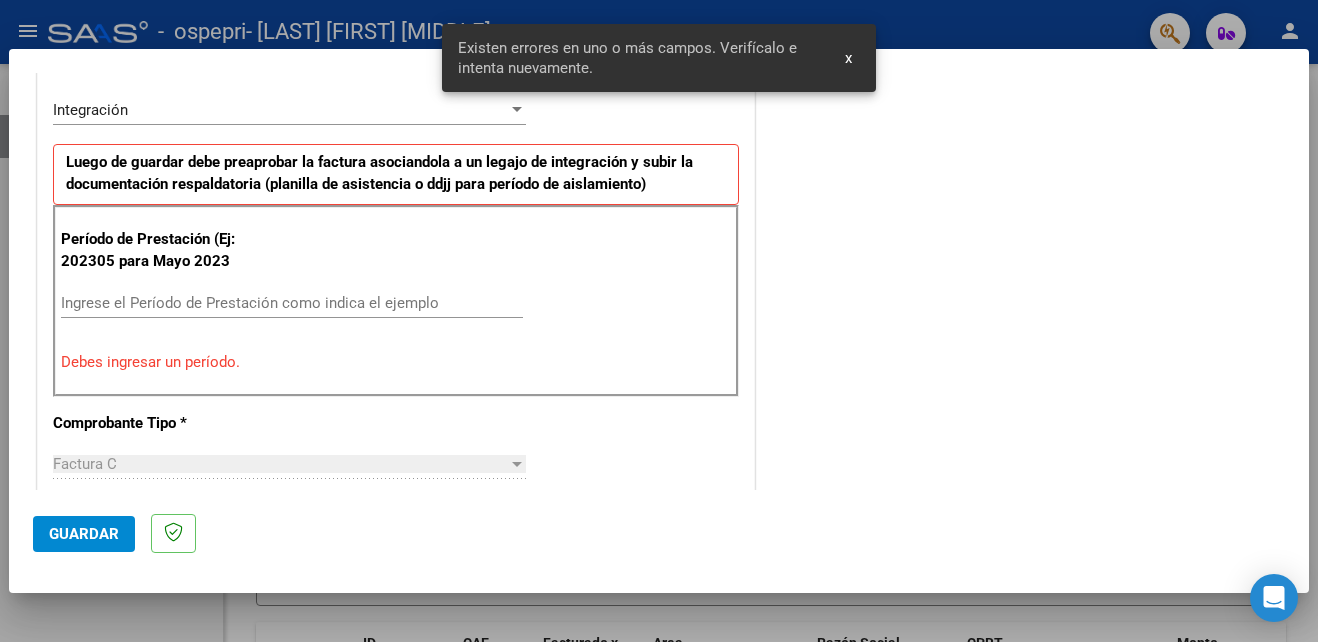 click on "Ingrese el Período de Prestación como indica el ejemplo" at bounding box center [292, 303] 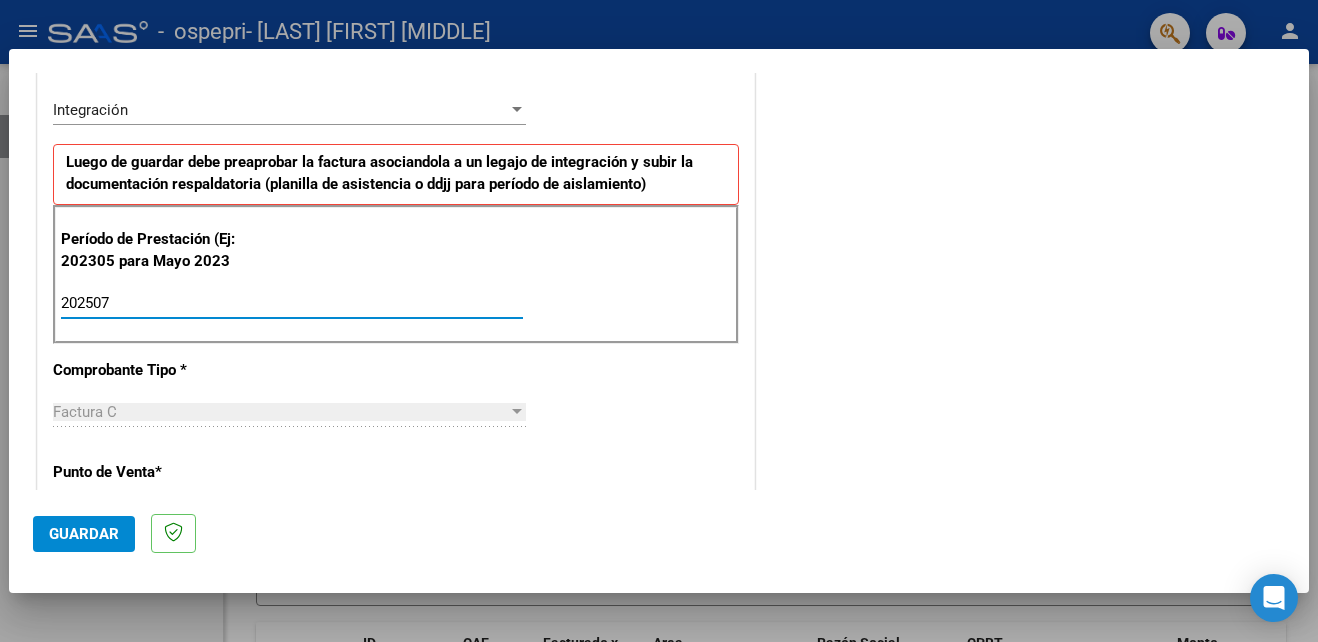 type on "202507" 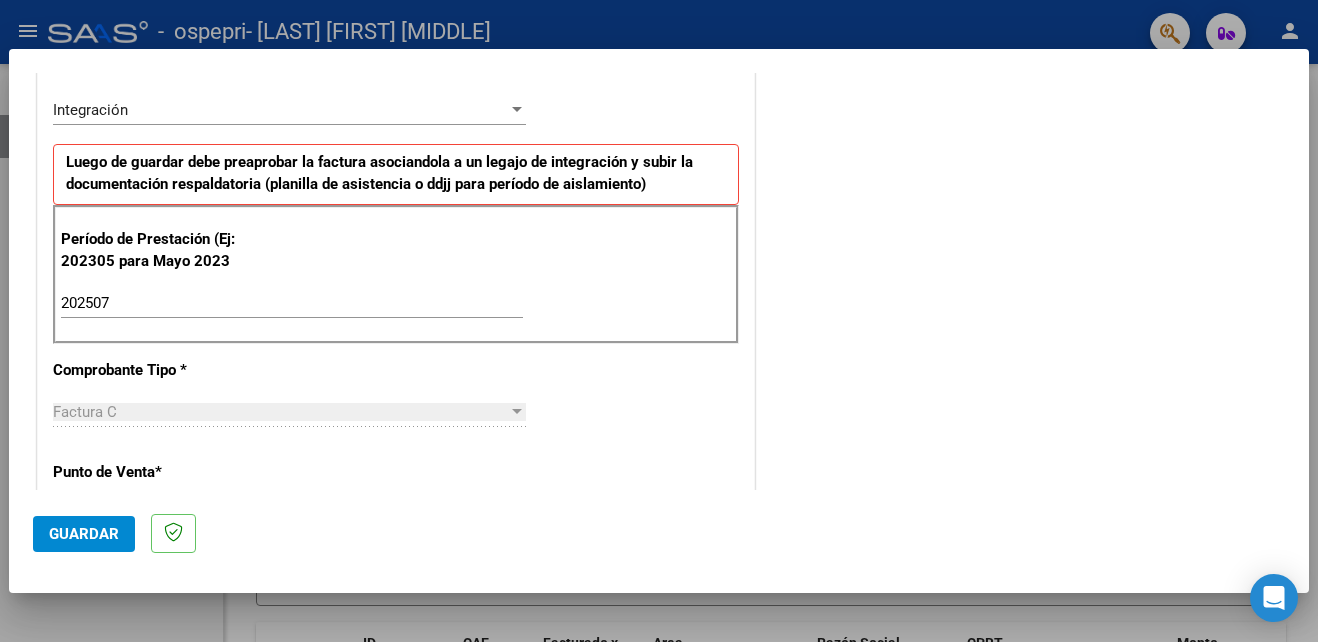 click on "Factura C Seleccionar Tipo" at bounding box center [289, 412] 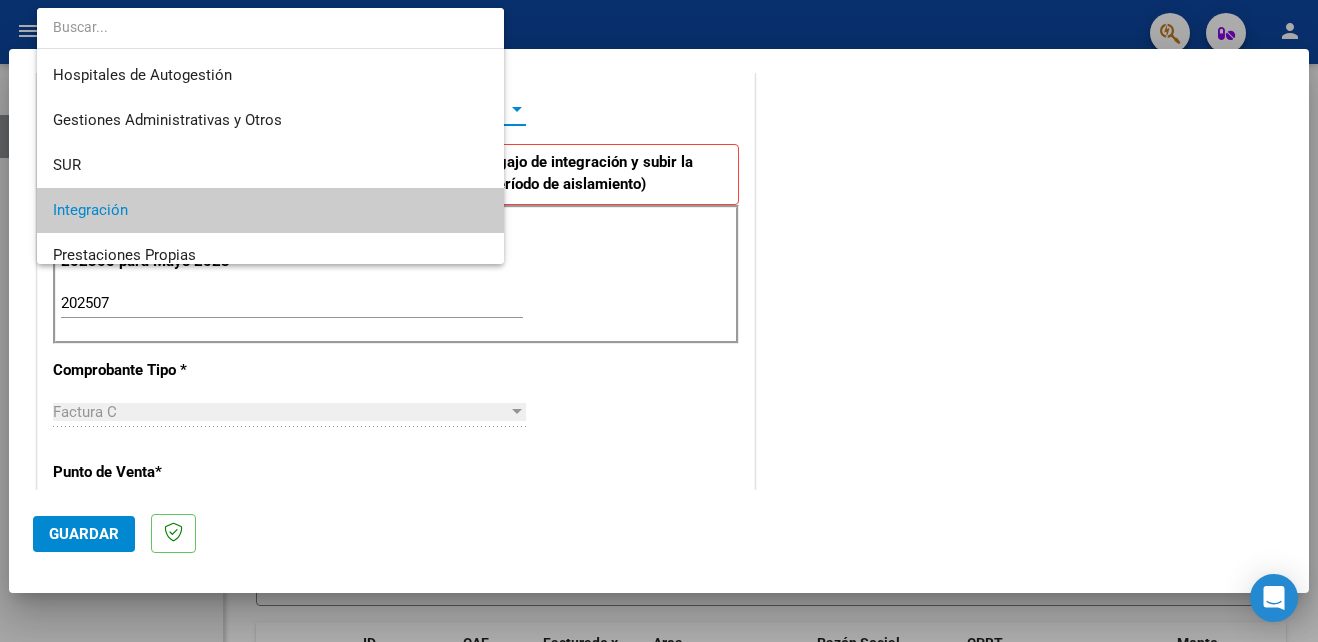 scroll, scrollTop: 101, scrollLeft: 0, axis: vertical 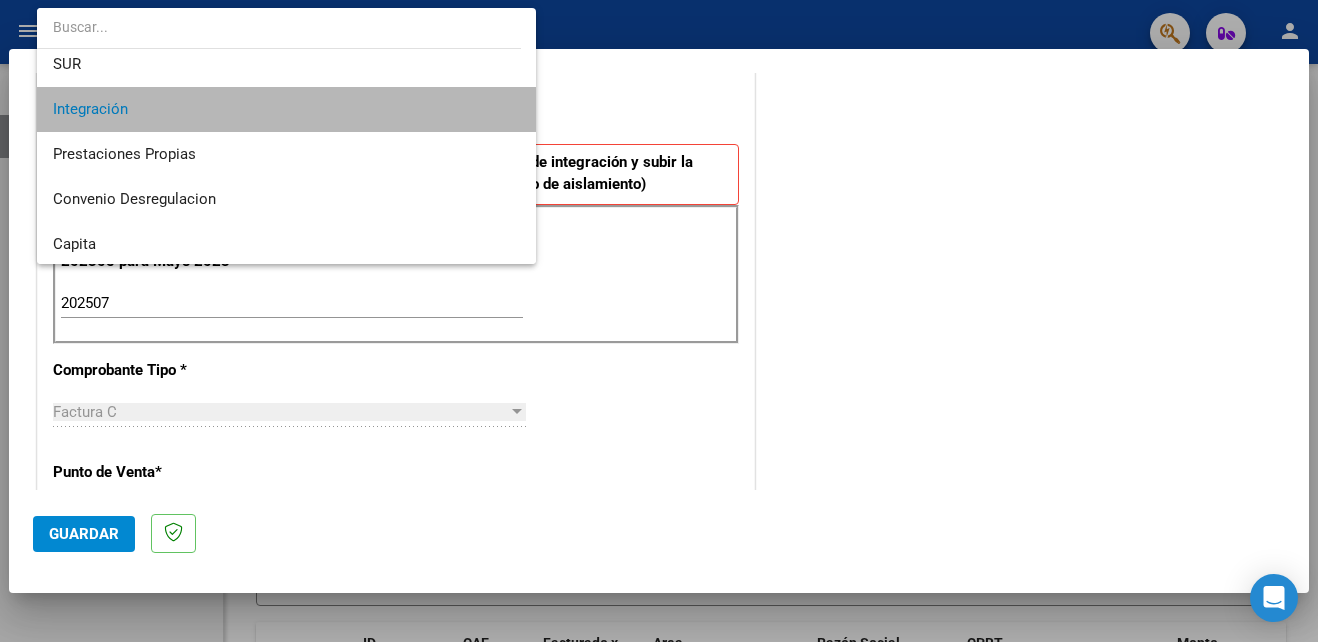 click on "Integración" at bounding box center (286, 109) 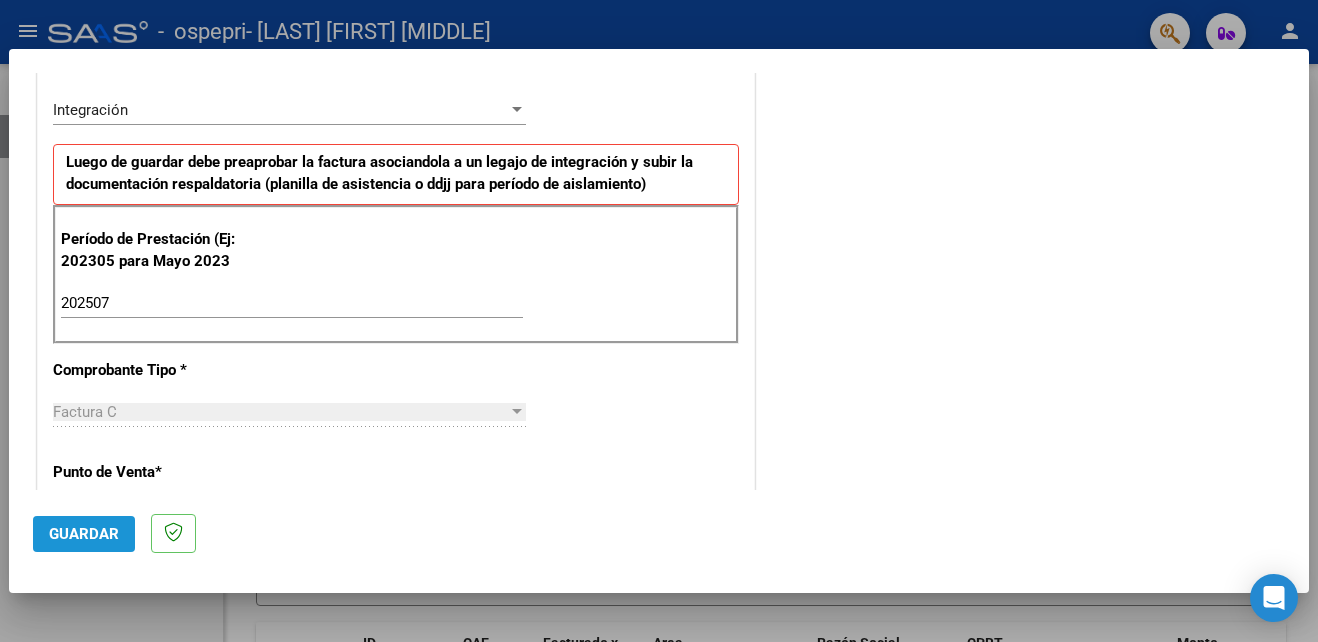 click on "Guardar" 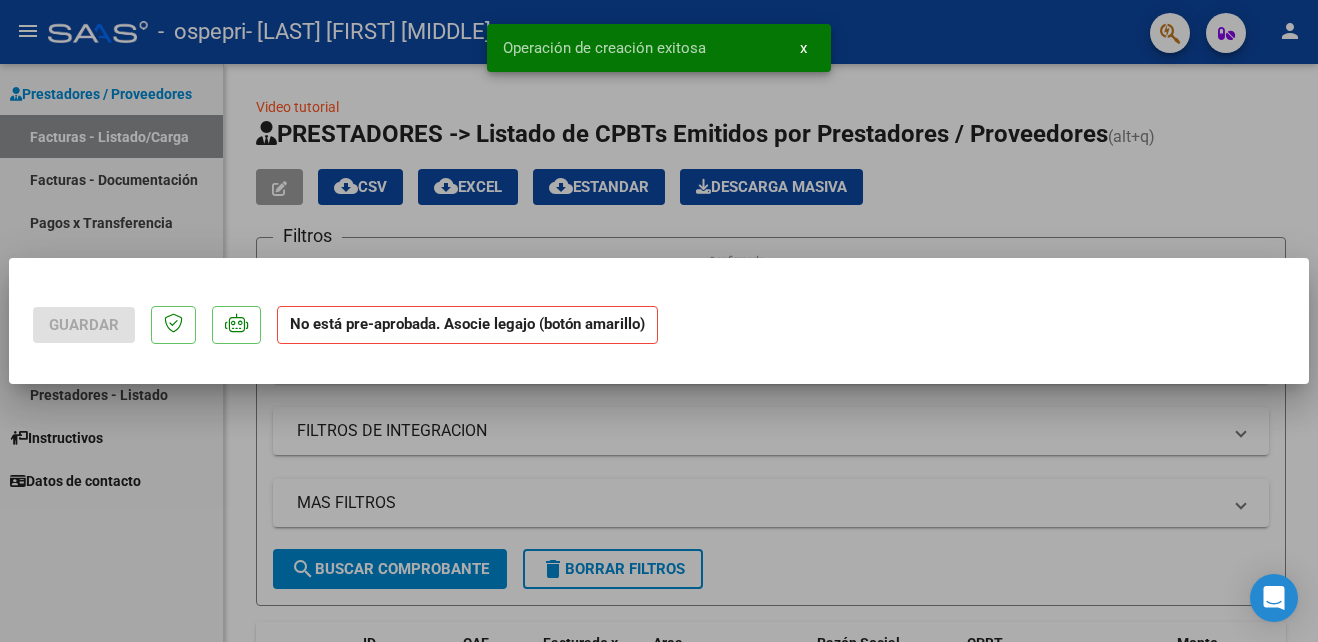 scroll, scrollTop: 0, scrollLeft: 0, axis: both 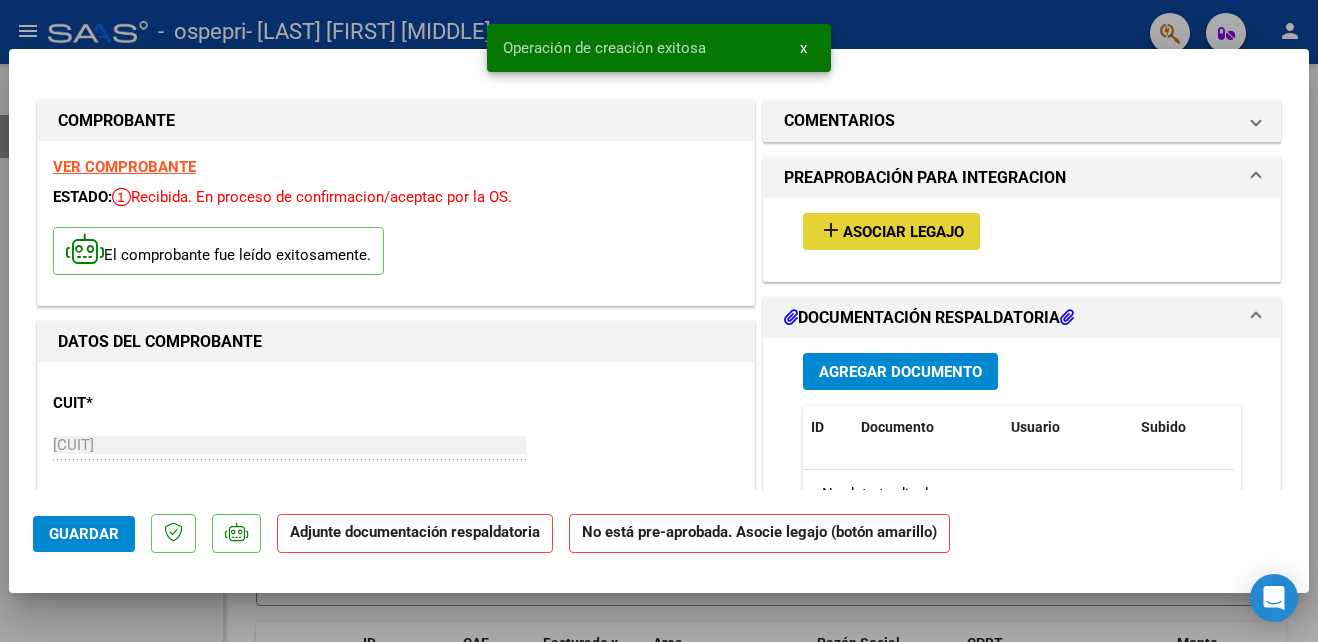 click on "Asociar Legajo" at bounding box center (903, 232) 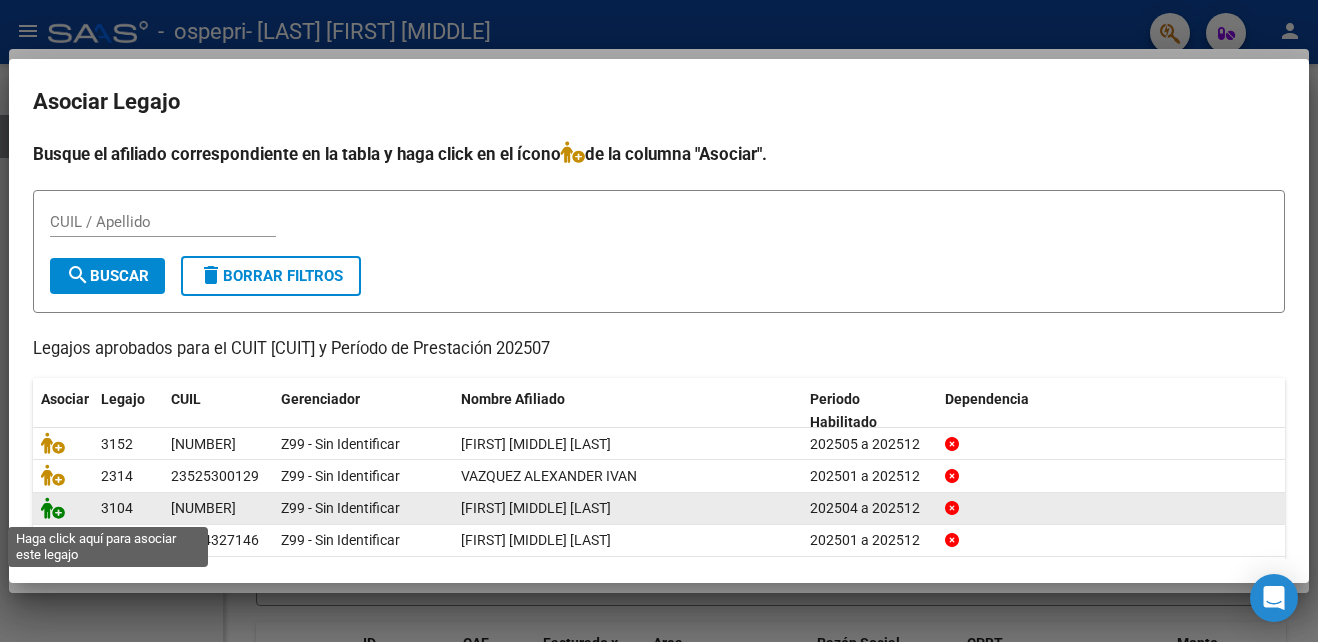 click 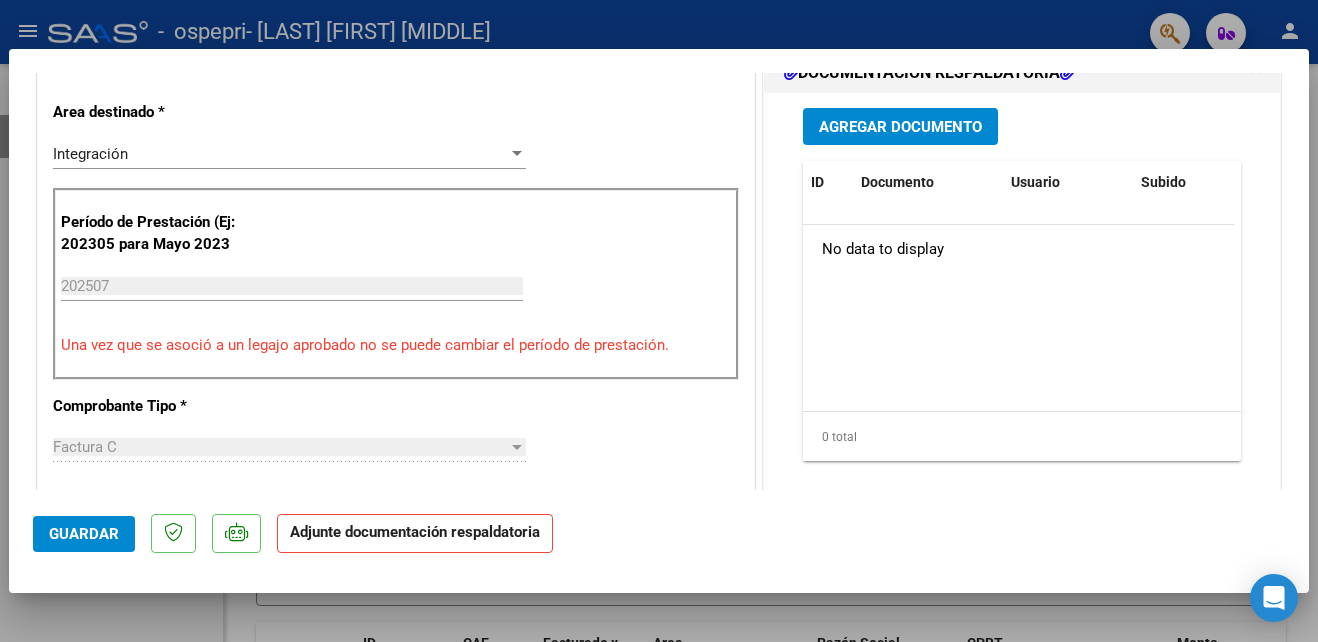 scroll, scrollTop: 491, scrollLeft: 0, axis: vertical 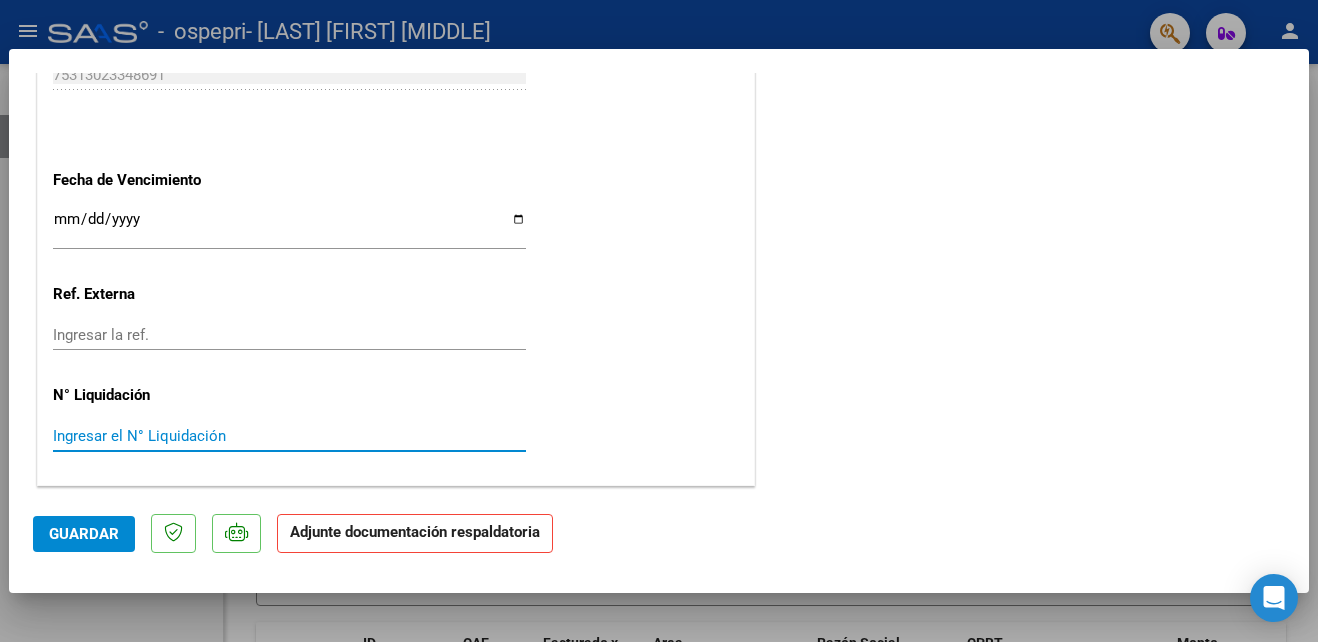 click on "Ingresar el N° Liquidación" at bounding box center (289, 436) 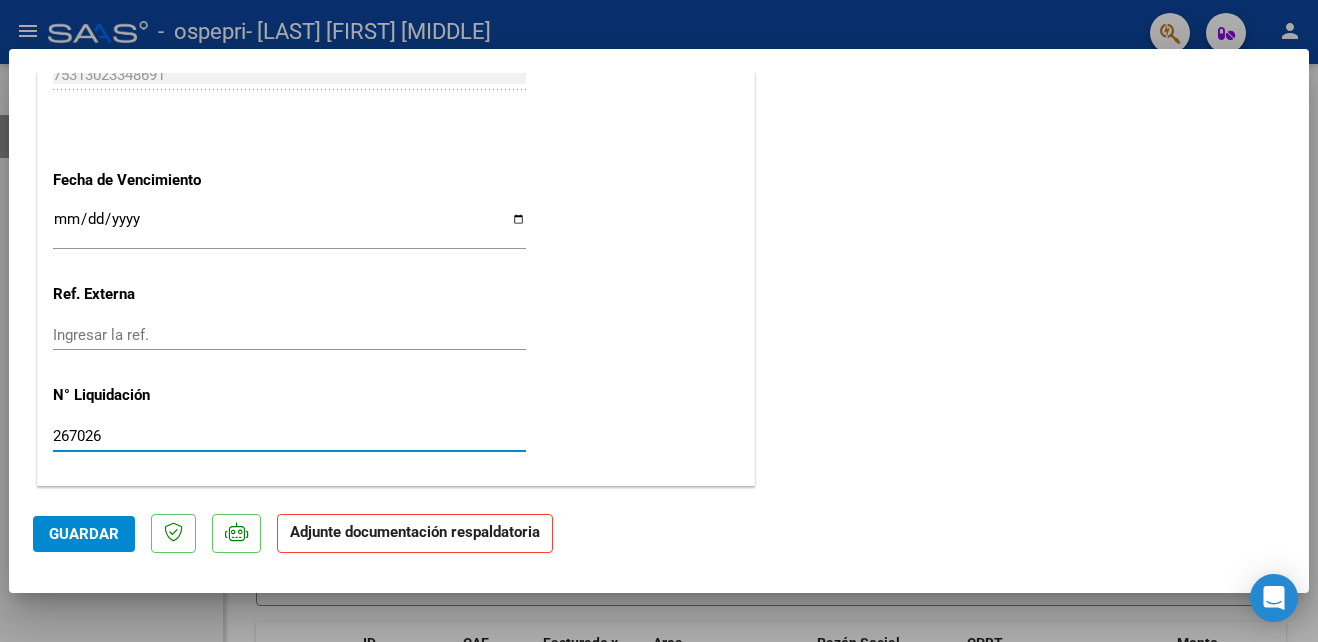type on "267026" 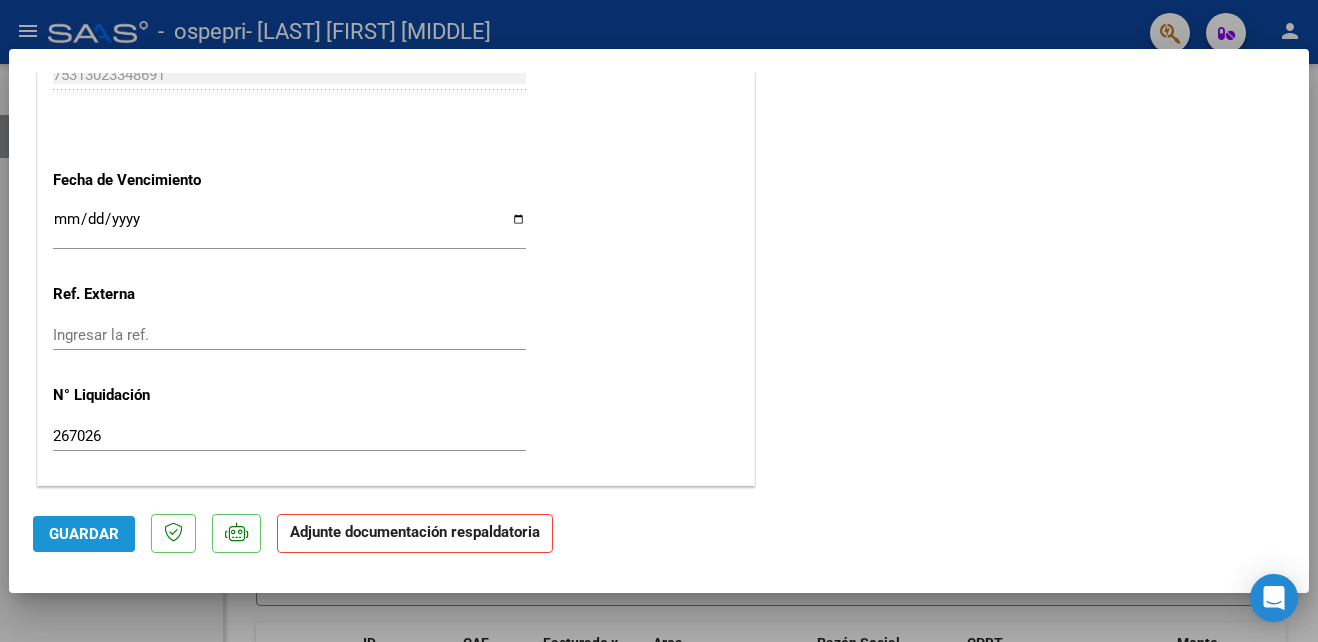 click on "Guardar" 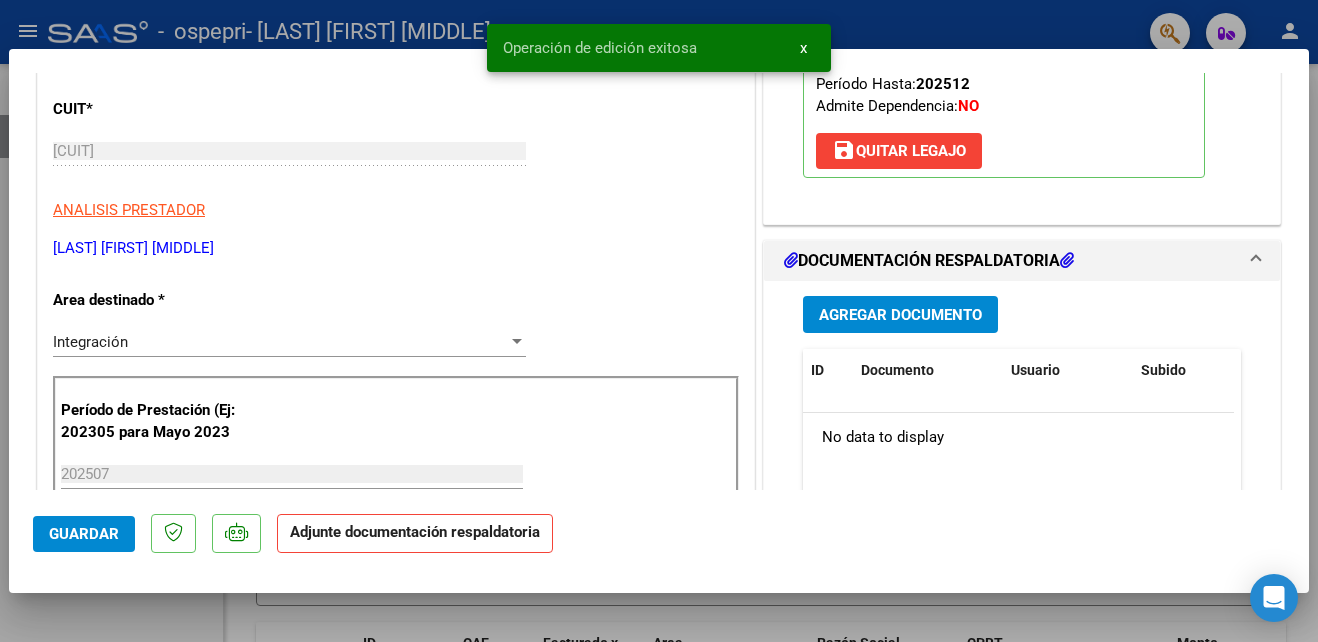 scroll, scrollTop: 289, scrollLeft: 0, axis: vertical 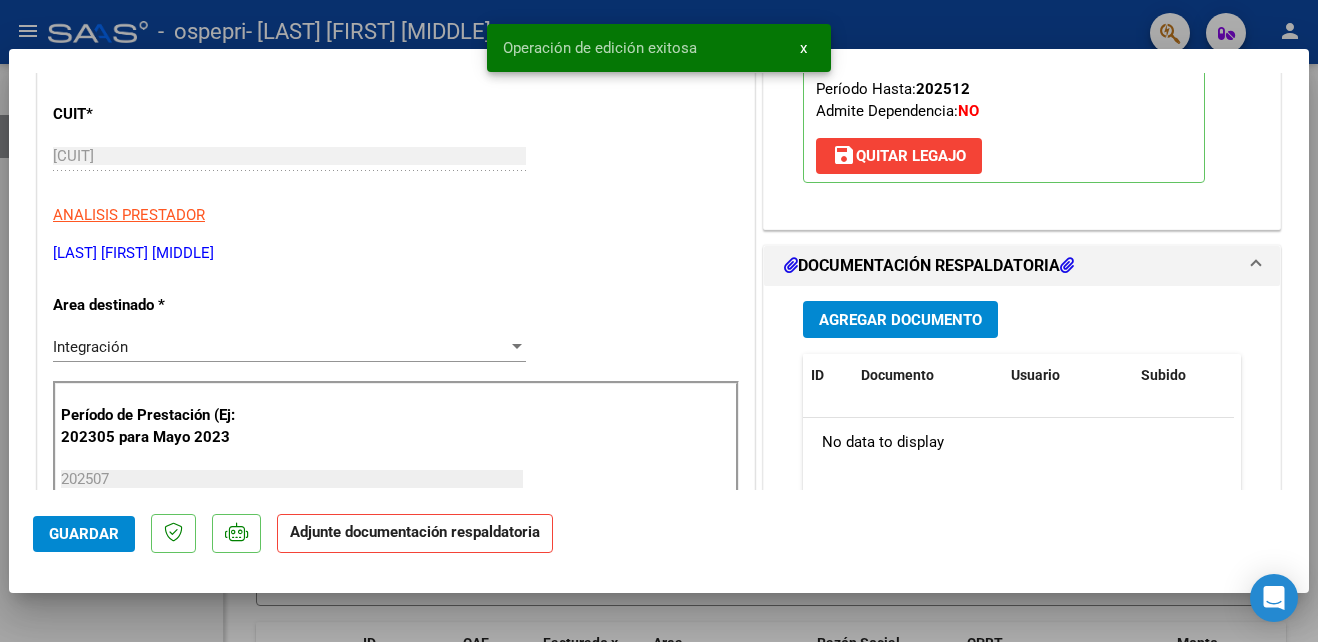 click on "Agregar Documento" at bounding box center [900, 320] 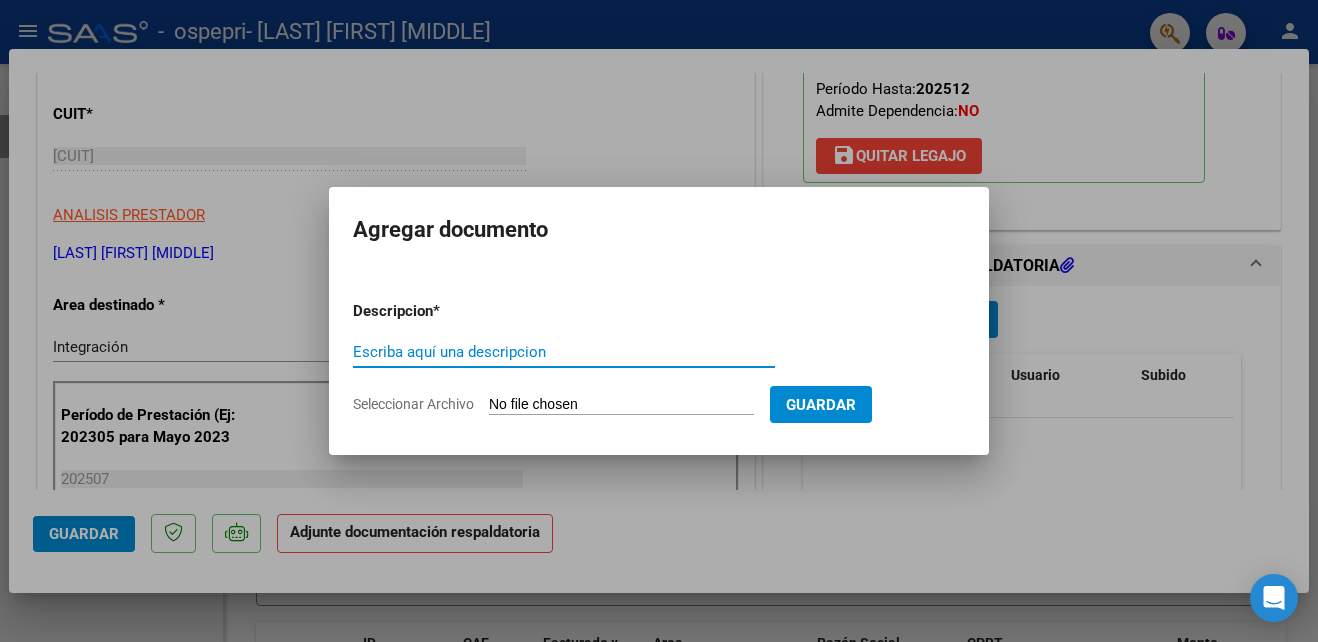 click on "Escriba aquí una descripcion" at bounding box center [564, 352] 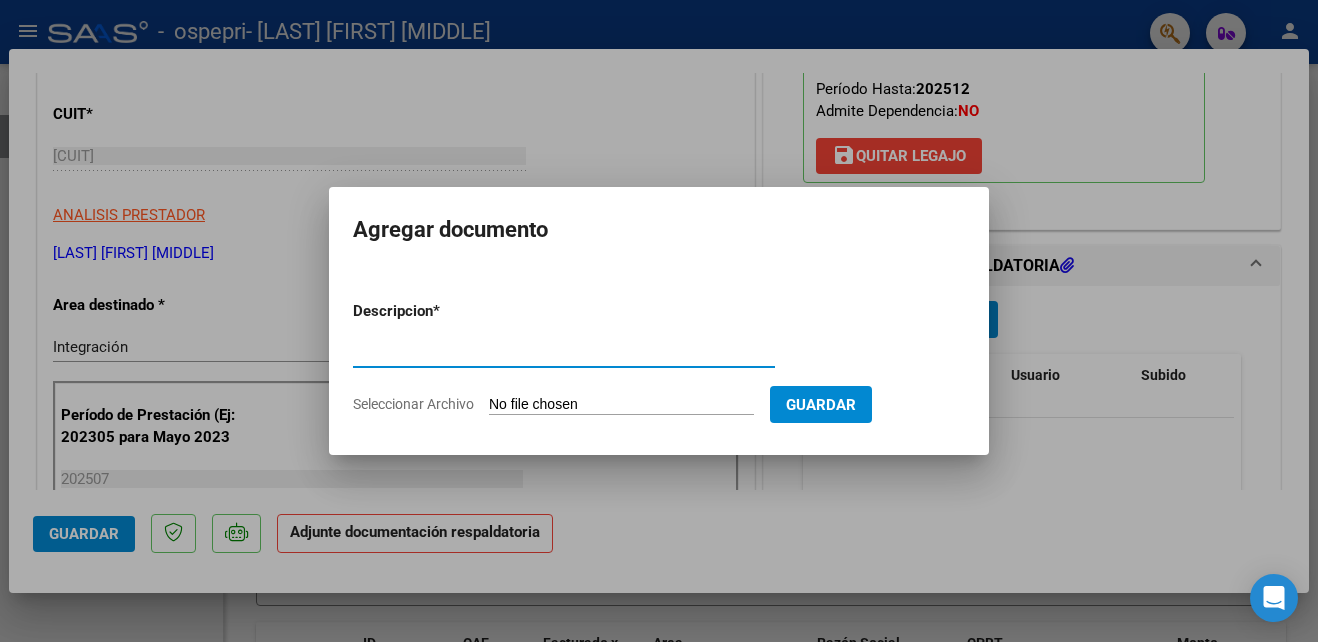 type on "PLANILLA DE ASISTENCIAS" 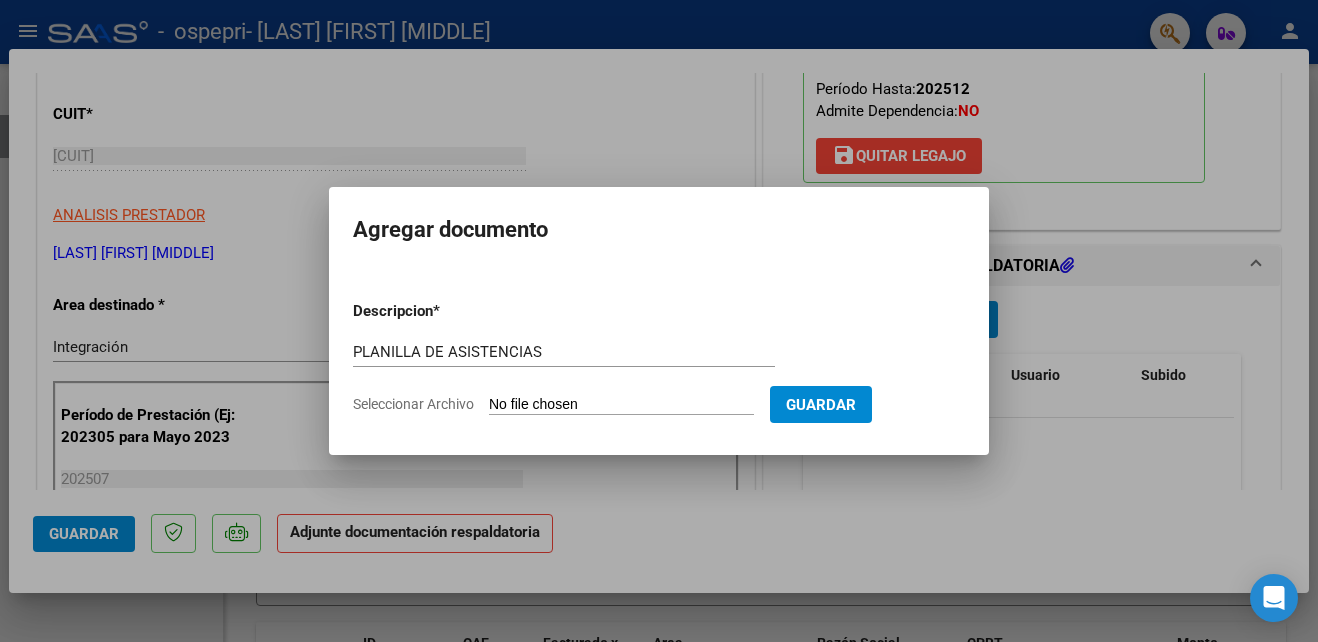 click on "Seleccionar Archivo" at bounding box center (621, 405) 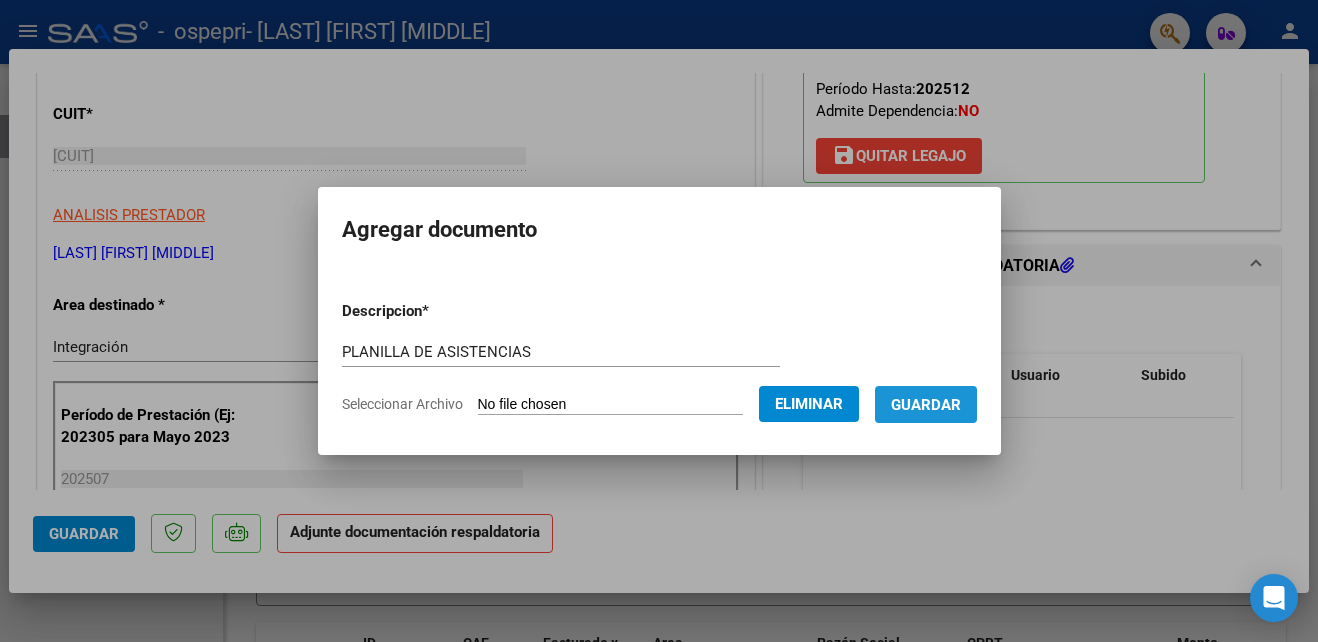 click on "Guardar" at bounding box center (926, 405) 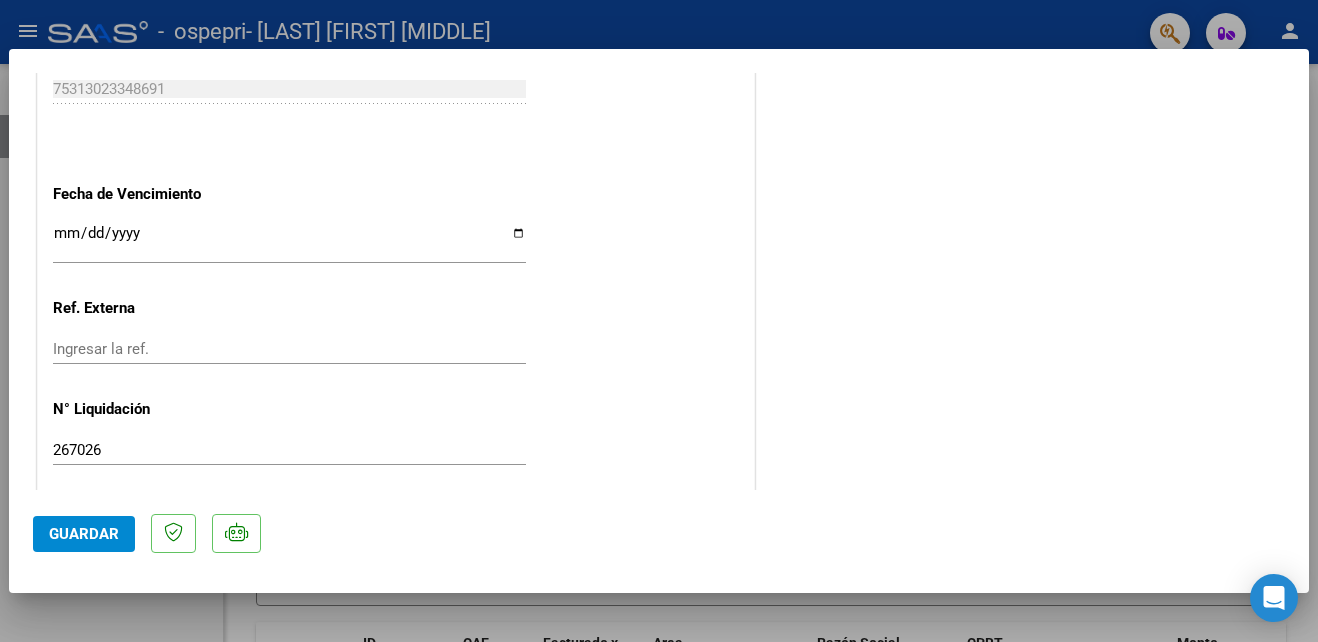 scroll, scrollTop: 1373, scrollLeft: 0, axis: vertical 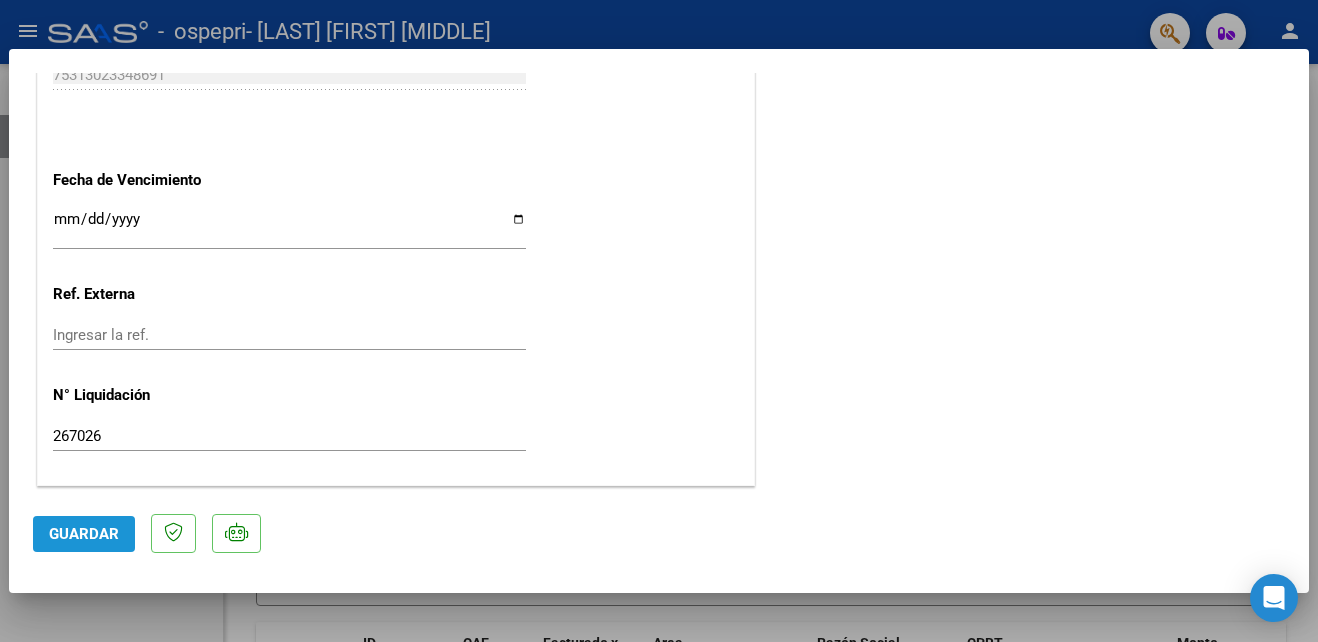 click on "Guardar" 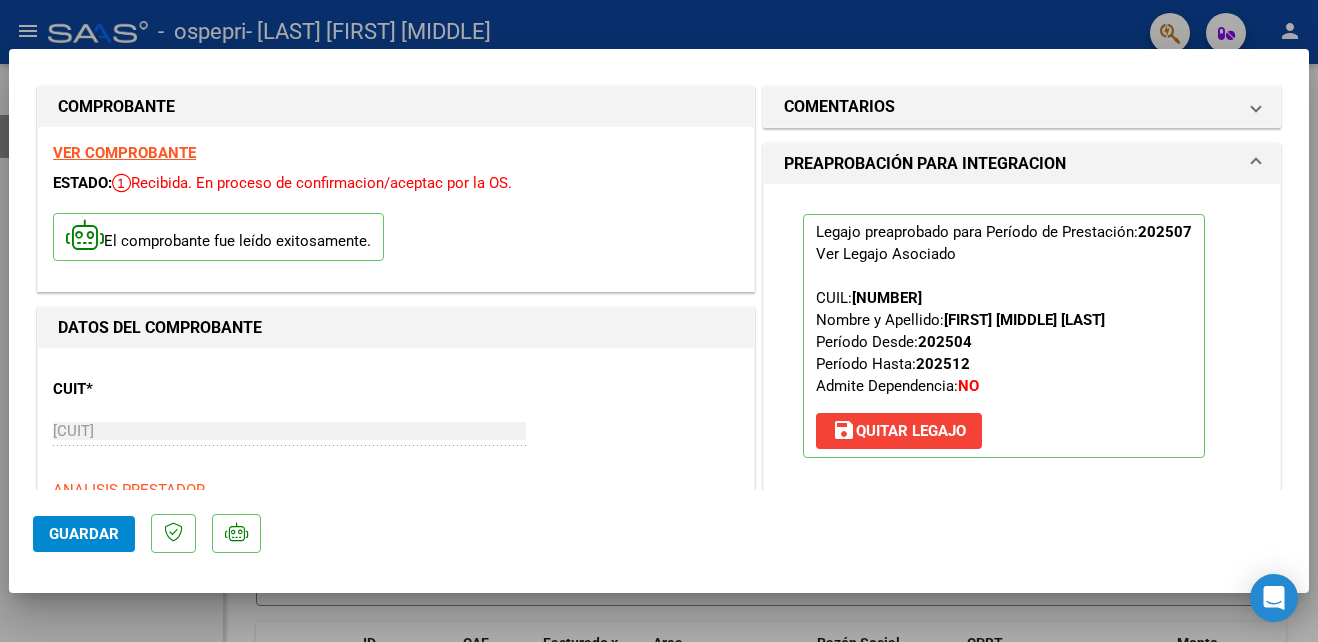 scroll, scrollTop: 0, scrollLeft: 0, axis: both 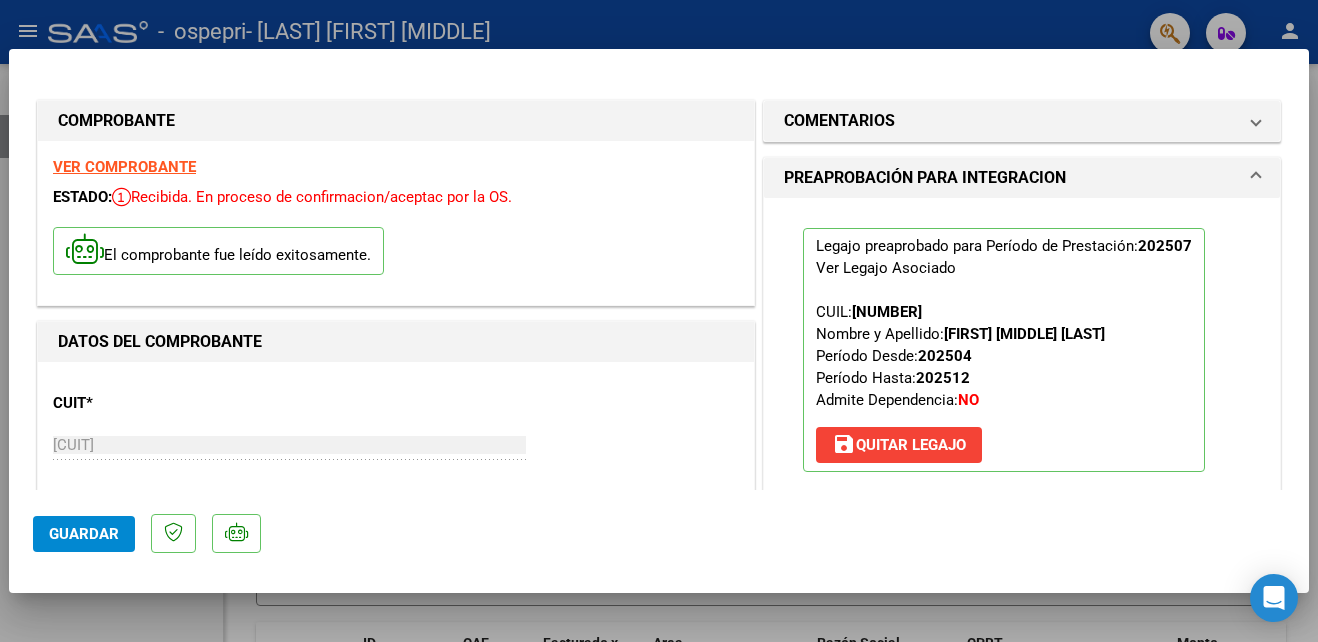 click at bounding box center [659, 321] 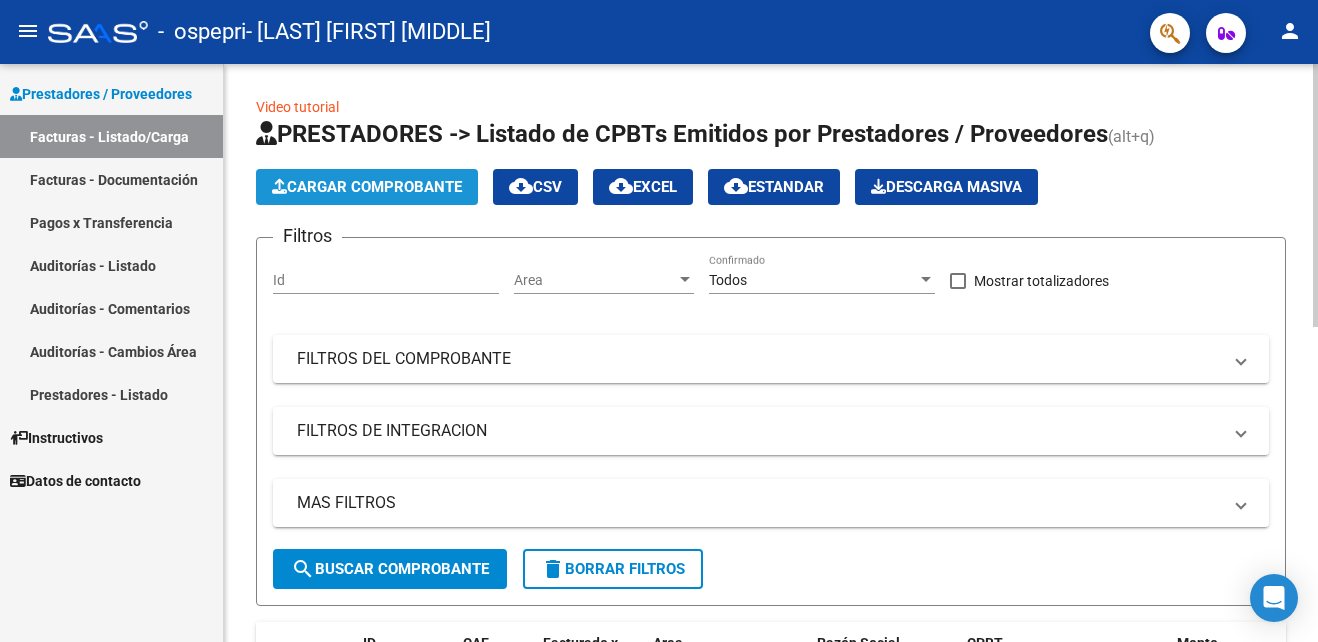 click on "Cargar Comprobante" 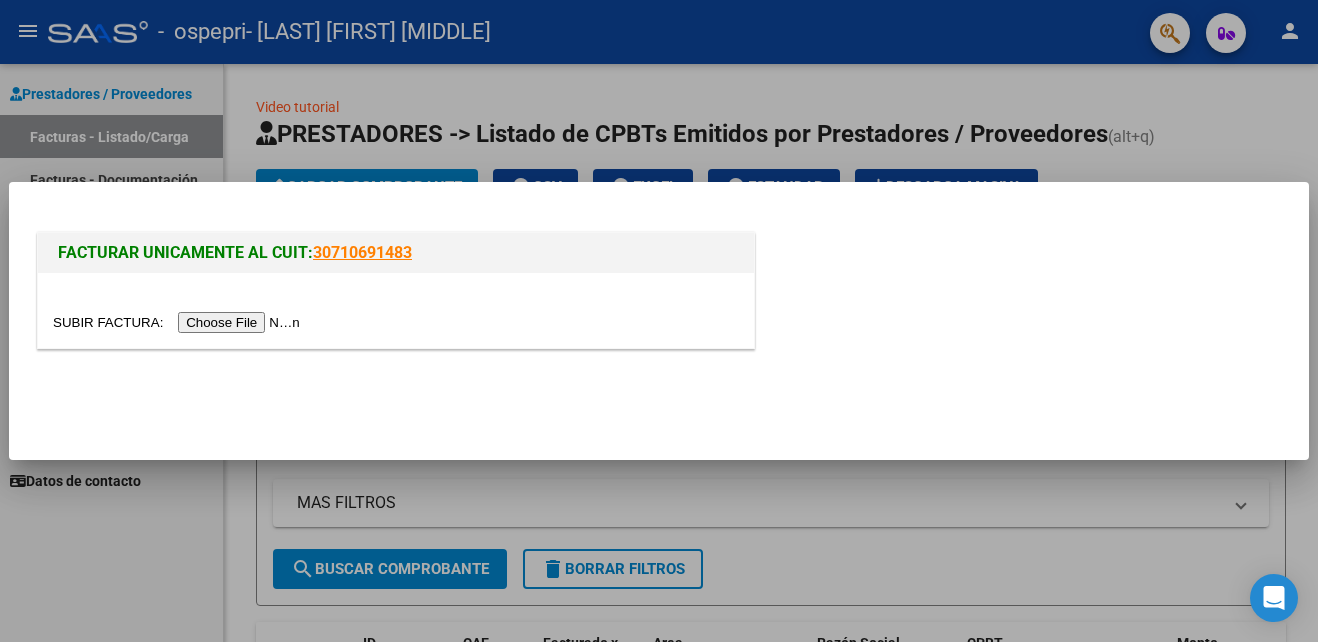 click at bounding box center (179, 322) 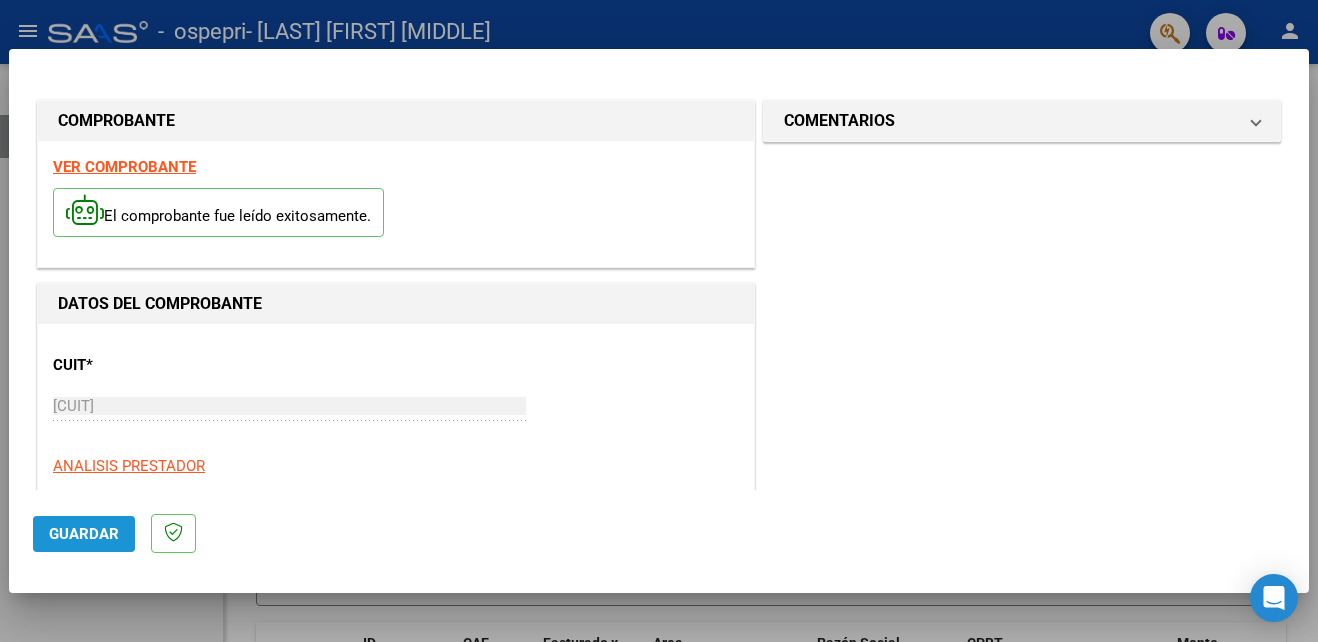 click on "Guardar" 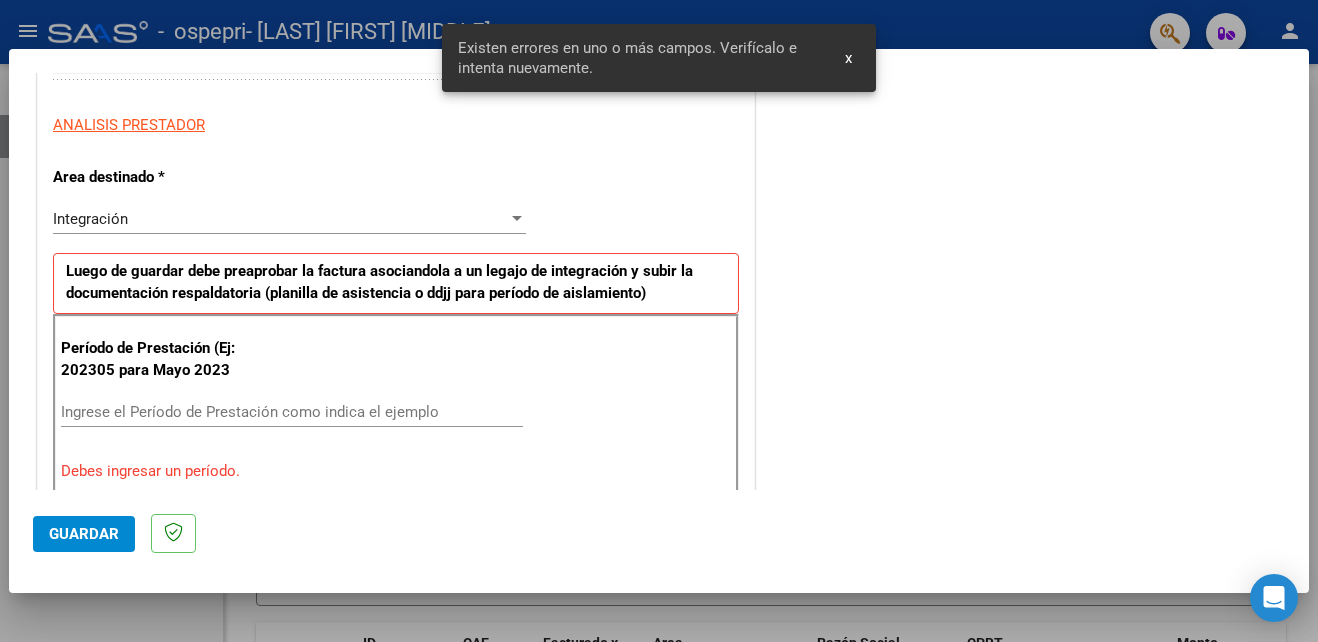 scroll, scrollTop: 450, scrollLeft: 0, axis: vertical 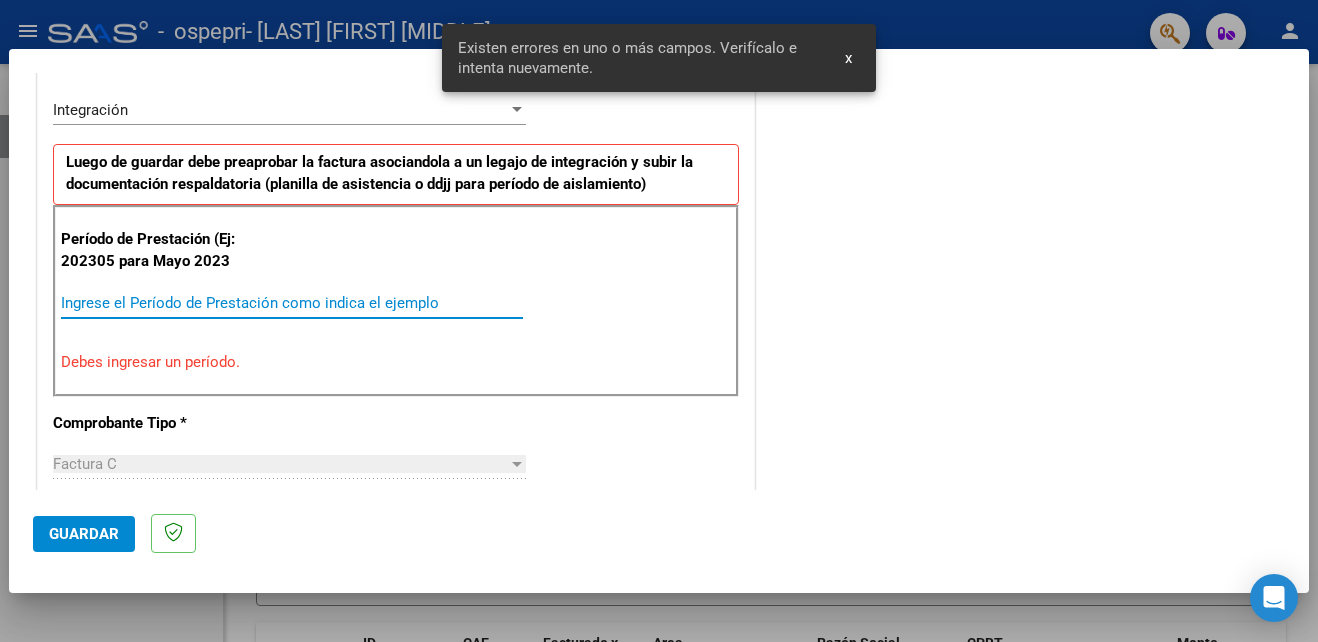 click on "Ingrese el Período de Prestación como indica el ejemplo" at bounding box center [292, 303] 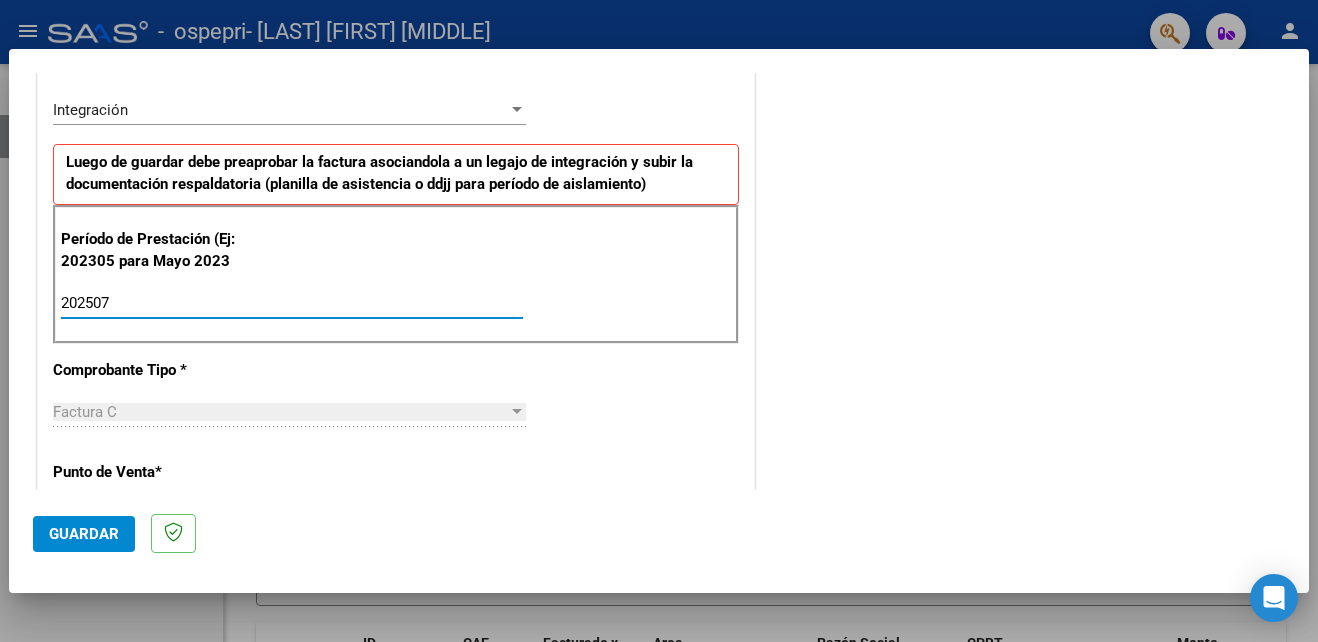type on "202507" 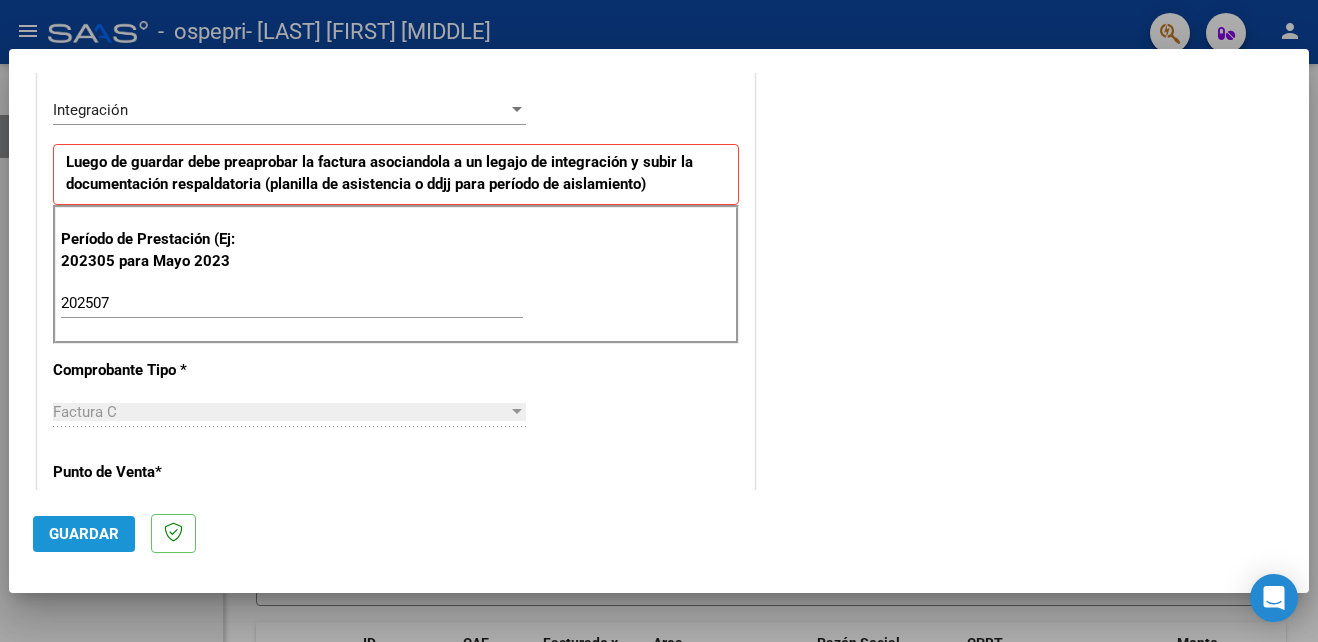click on "Guardar" 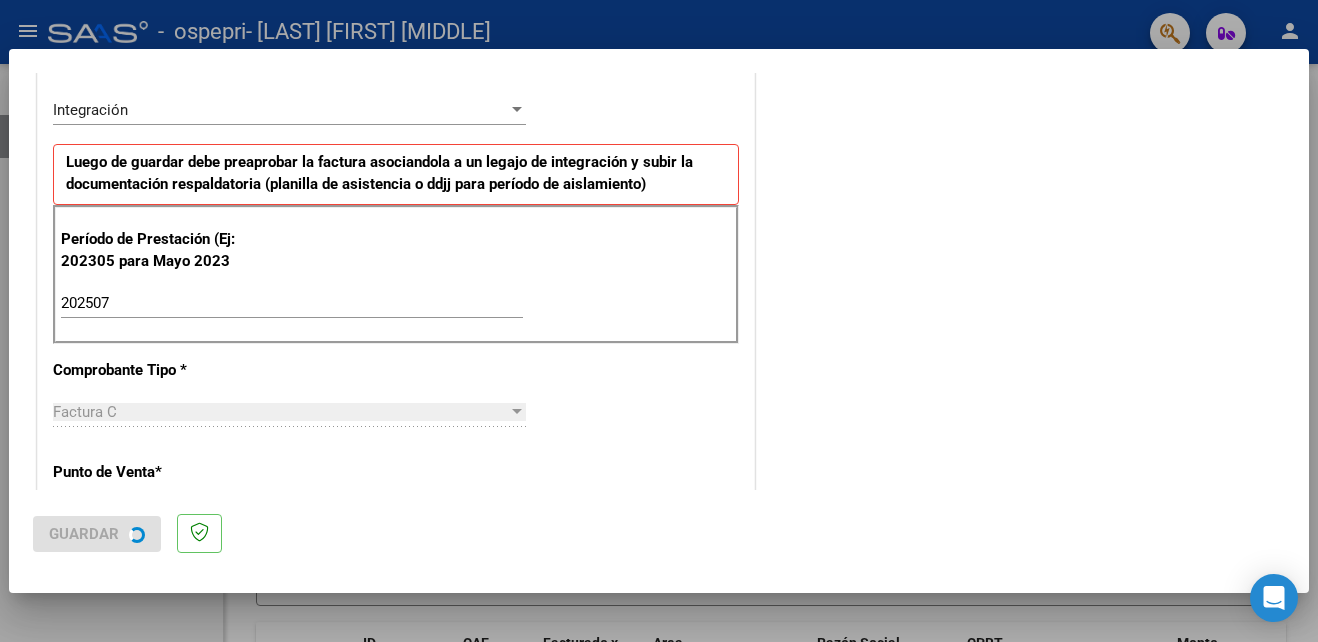 scroll, scrollTop: 0, scrollLeft: 0, axis: both 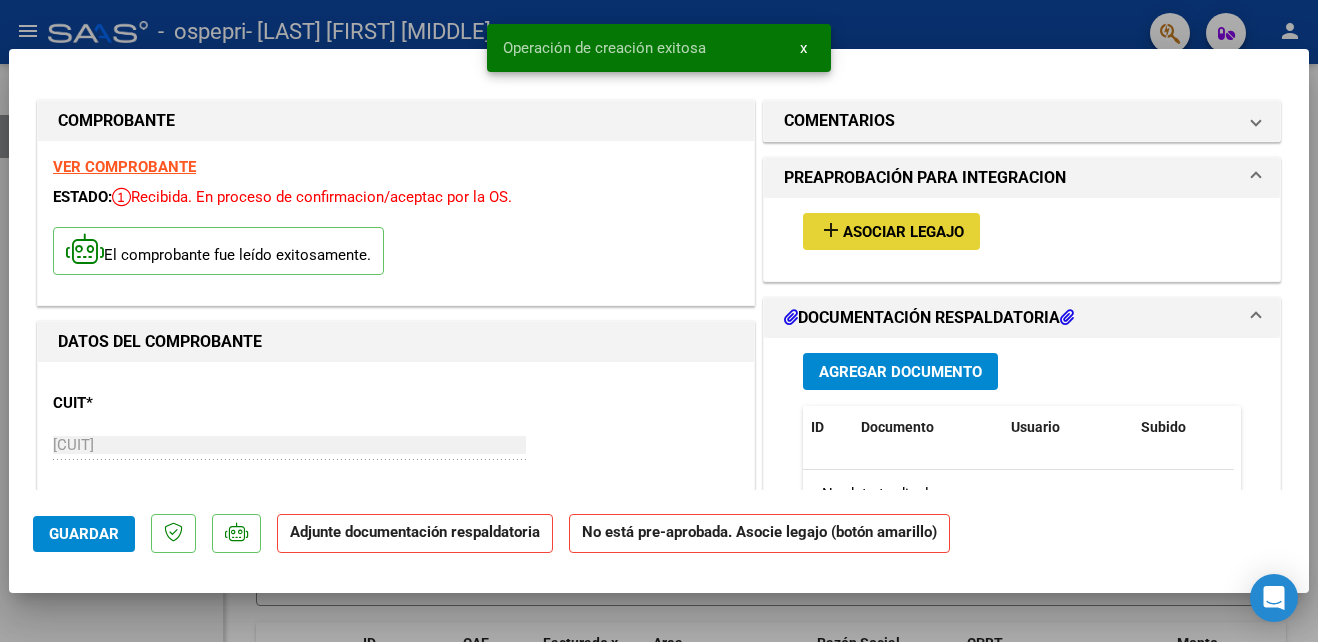 click on "Asociar Legajo" at bounding box center [903, 232] 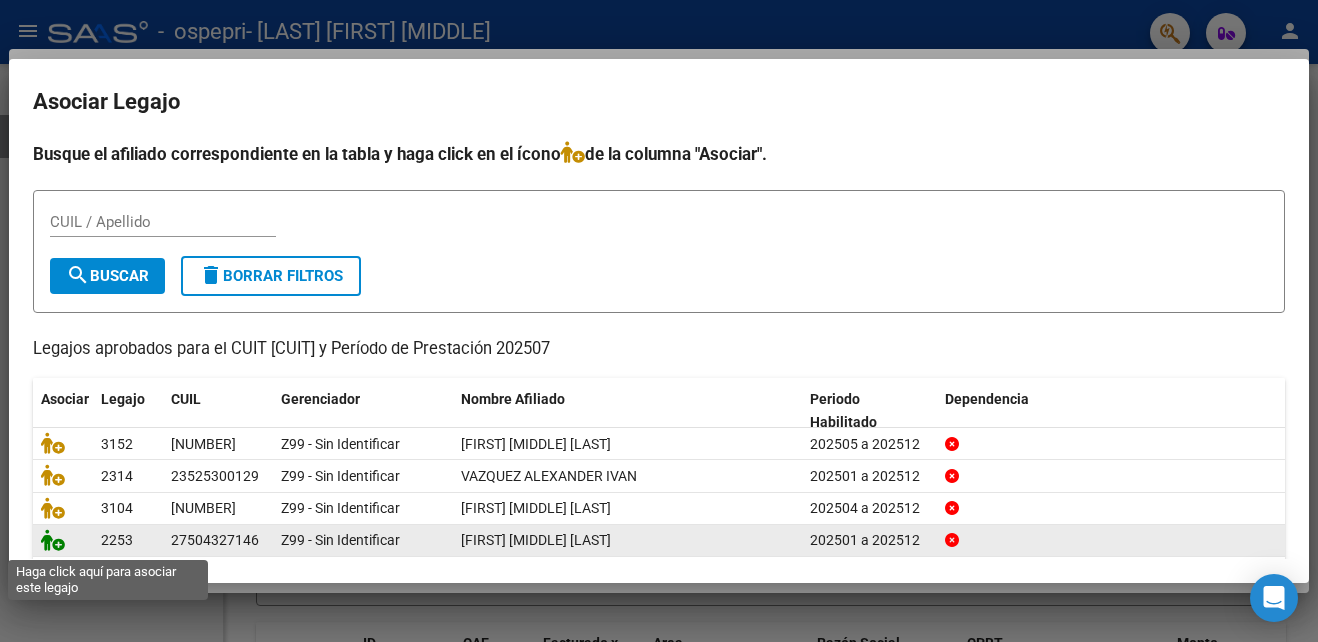 click 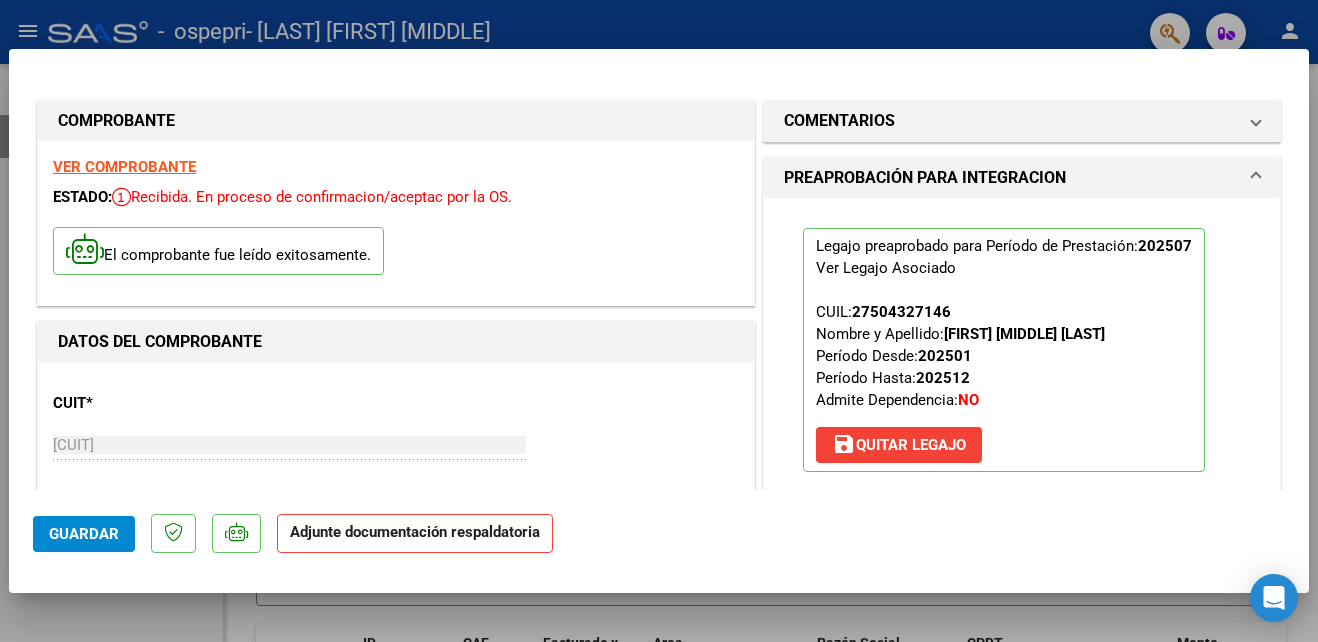 scroll, scrollTop: 364, scrollLeft: 0, axis: vertical 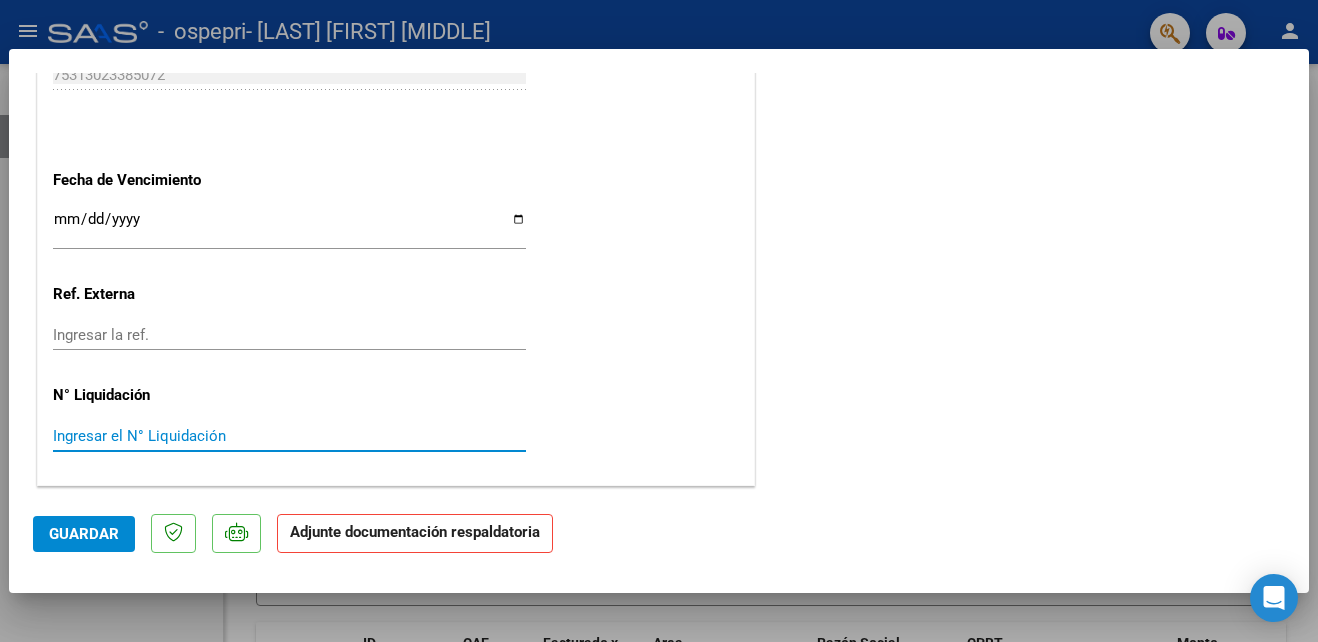 click on "Ingresar el N° Liquidación" at bounding box center [289, 436] 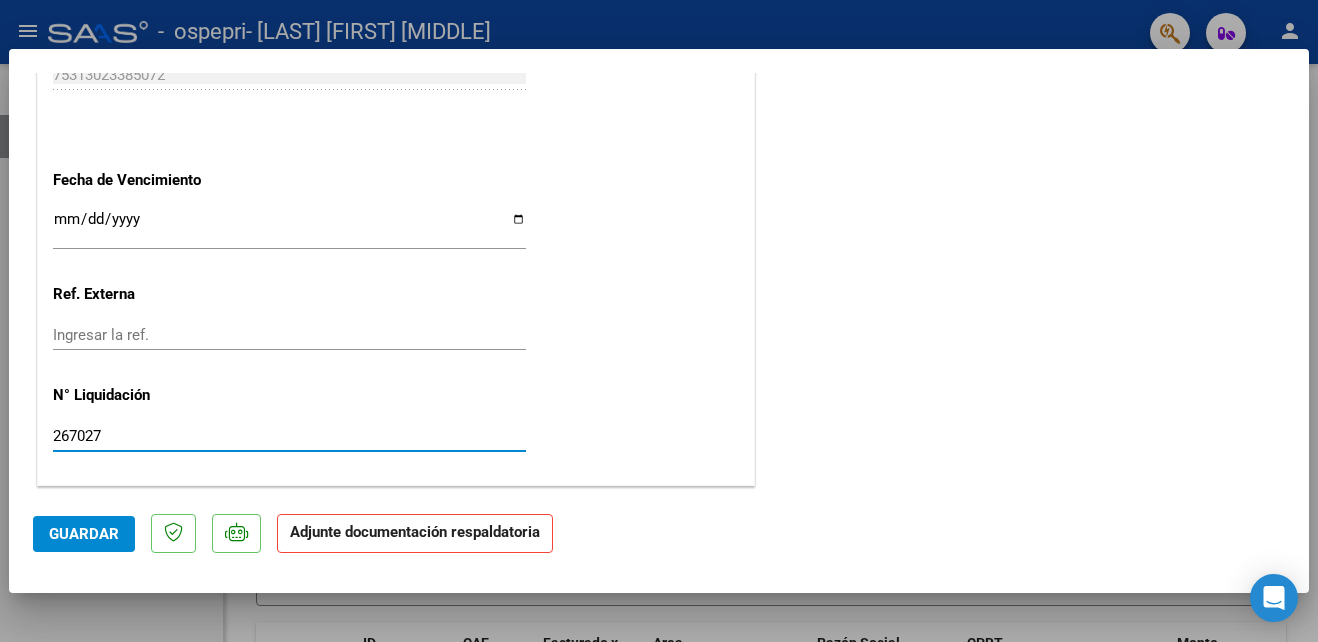 type on "267027" 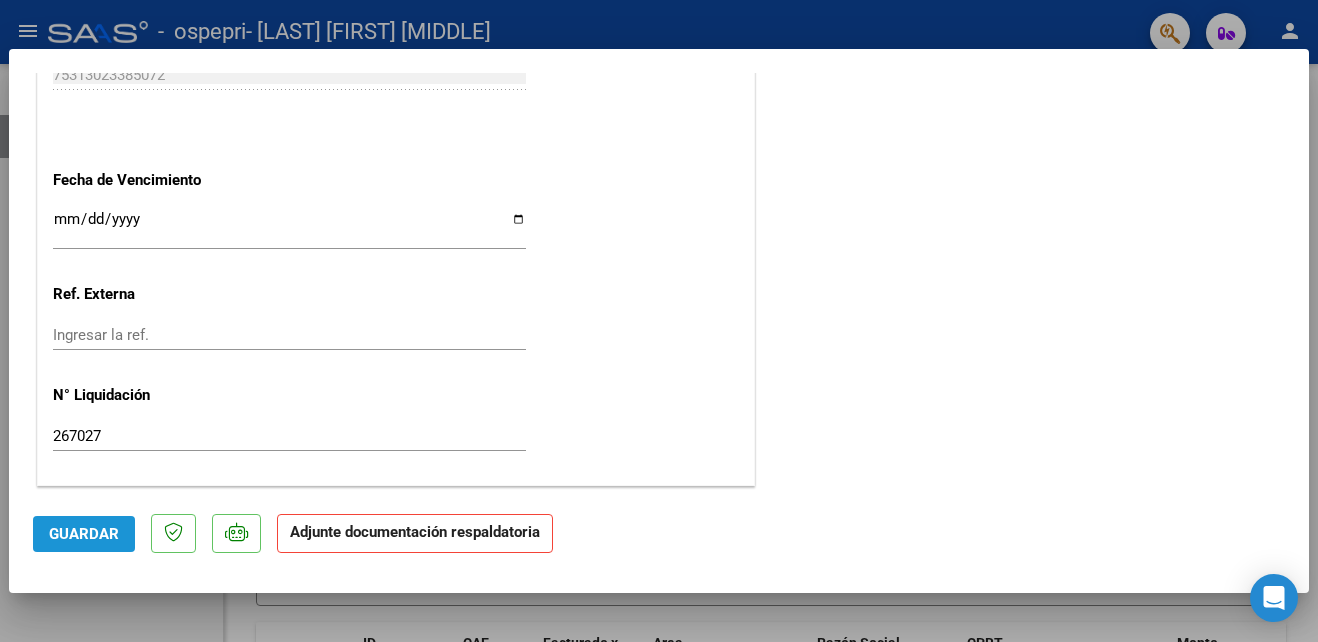 click on "Guardar" 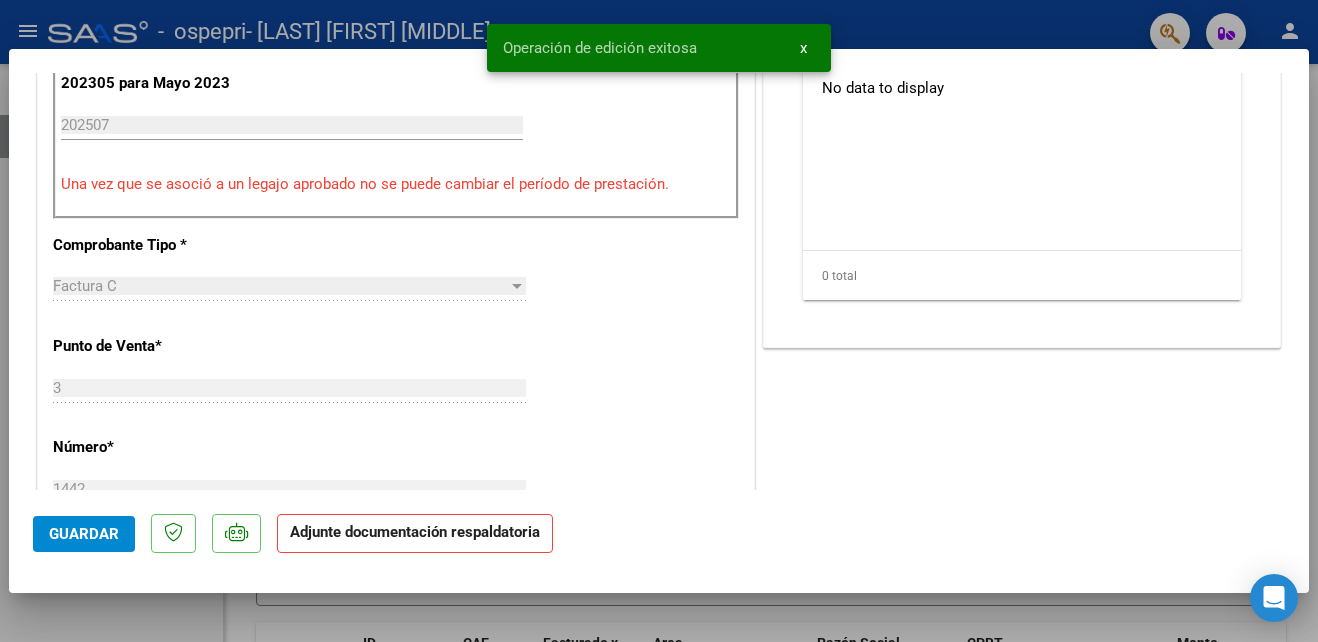 scroll, scrollTop: 253, scrollLeft: 0, axis: vertical 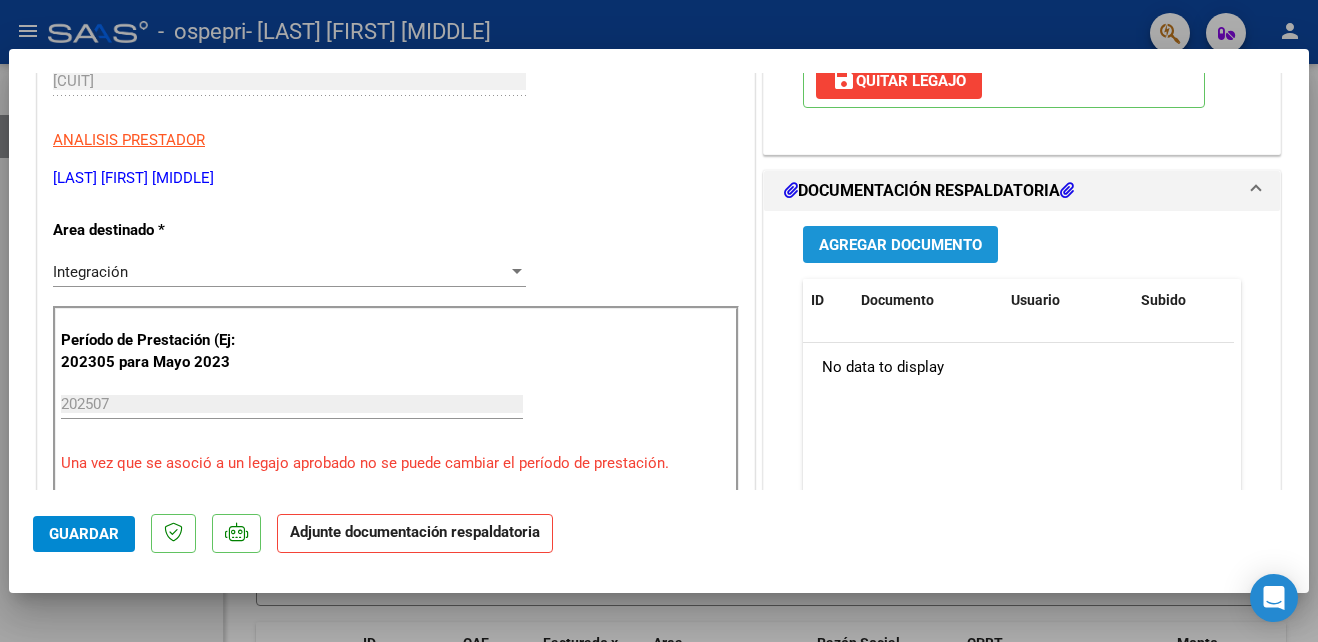 click on "Agregar Documento" at bounding box center [900, 245] 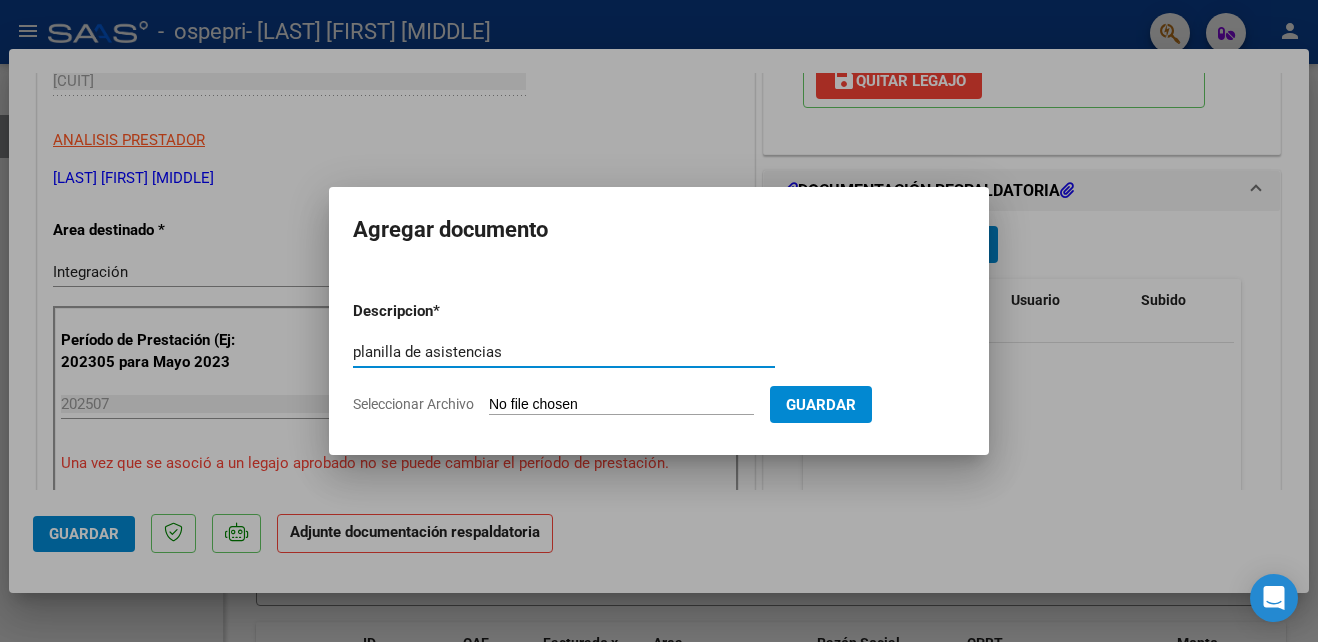 type on "planilla de asistencias" 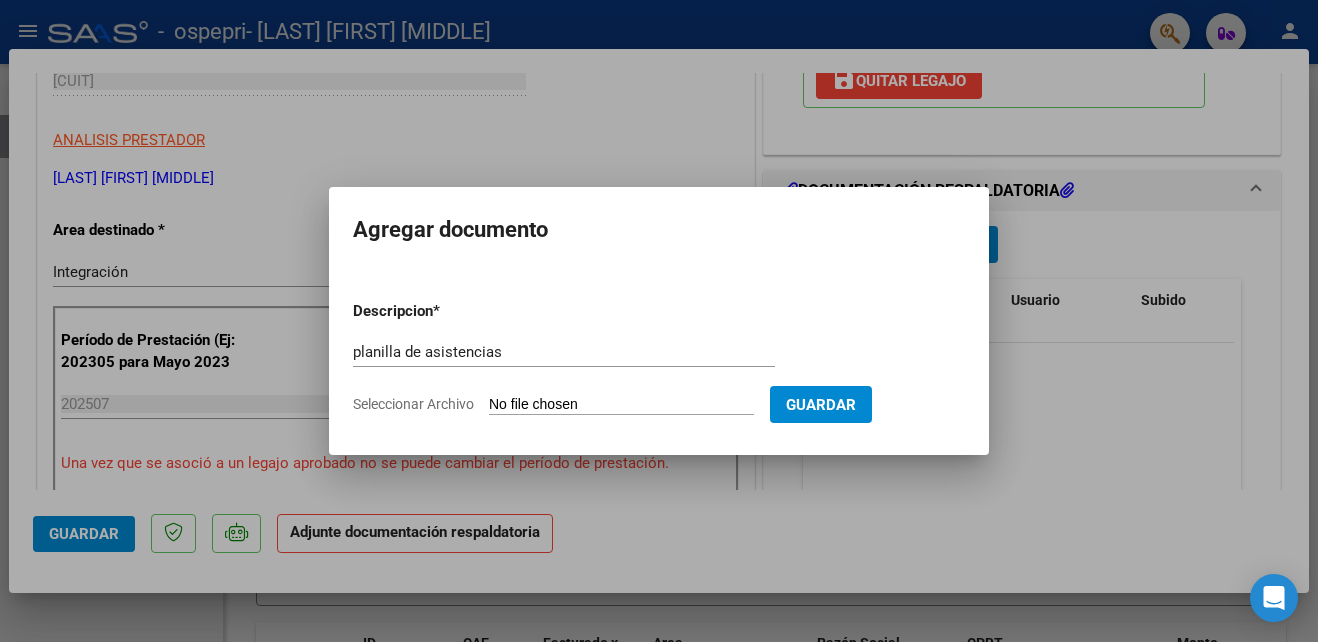 click on "Seleccionar Archivo" at bounding box center (621, 405) 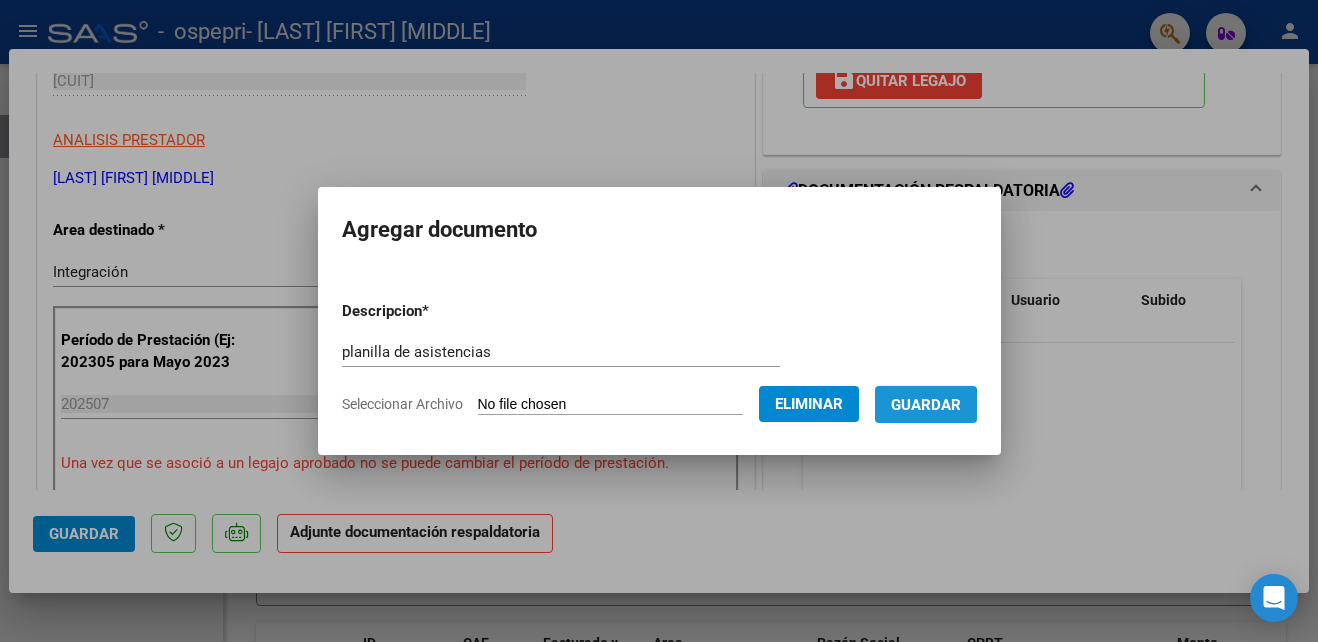 click on "Guardar" at bounding box center (926, 405) 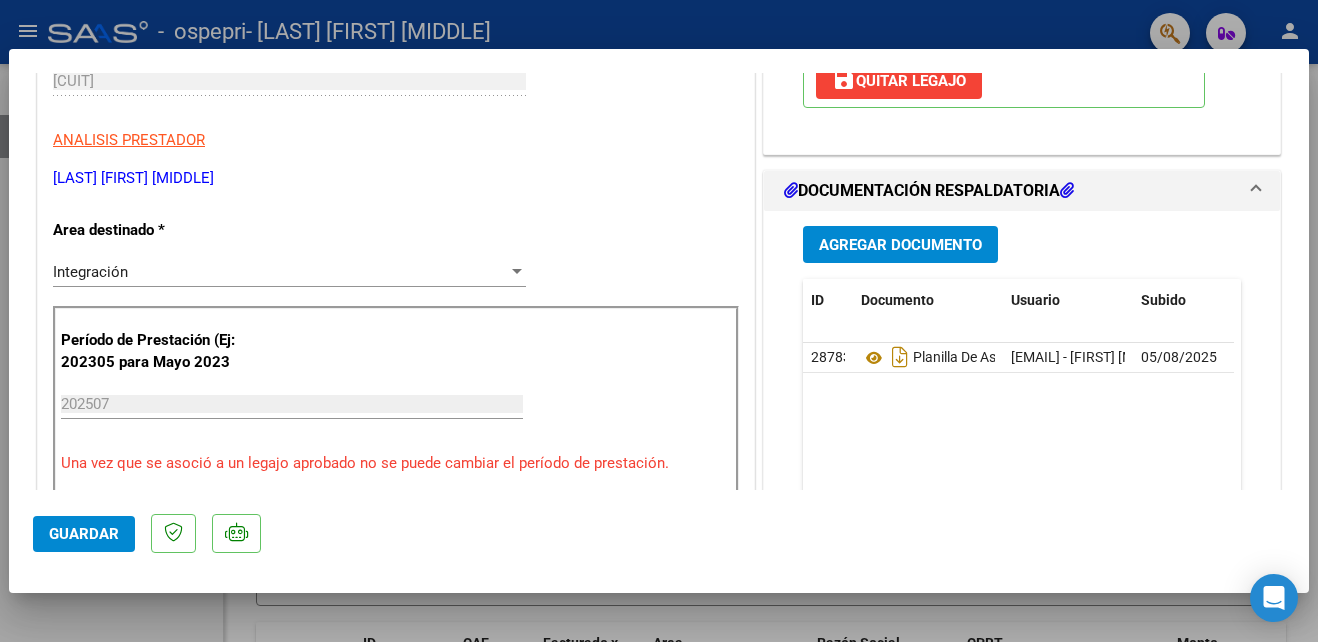 scroll, scrollTop: 728, scrollLeft: 0, axis: vertical 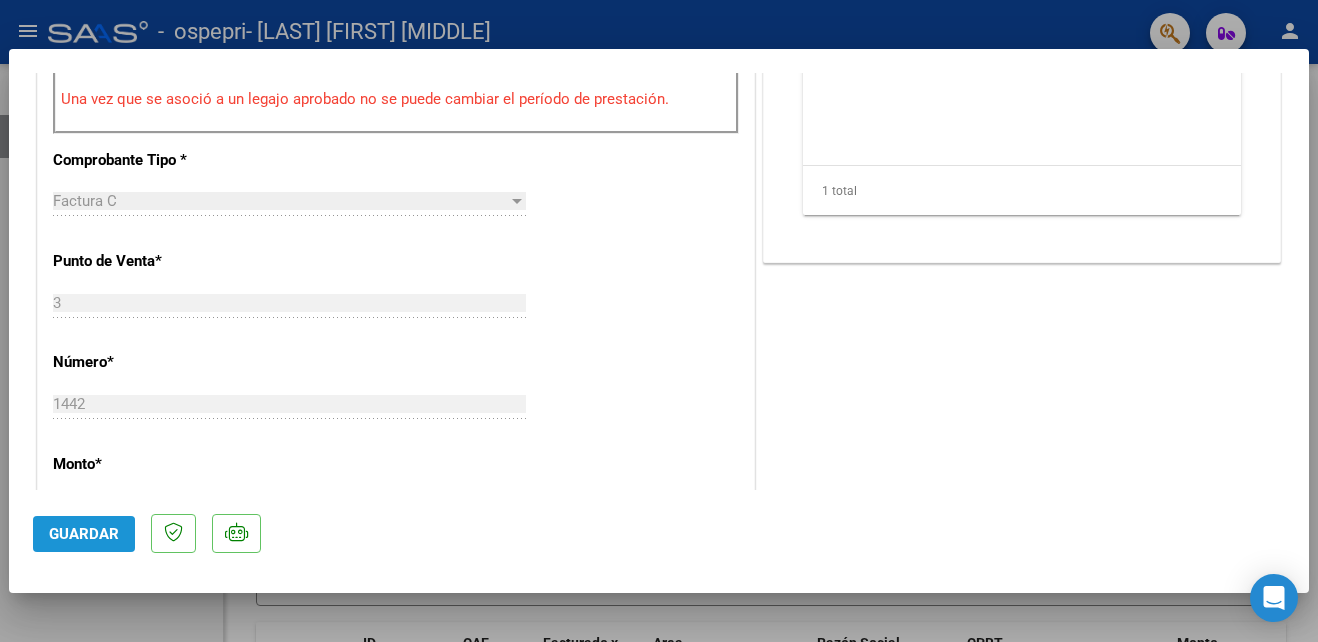 click on "Guardar" 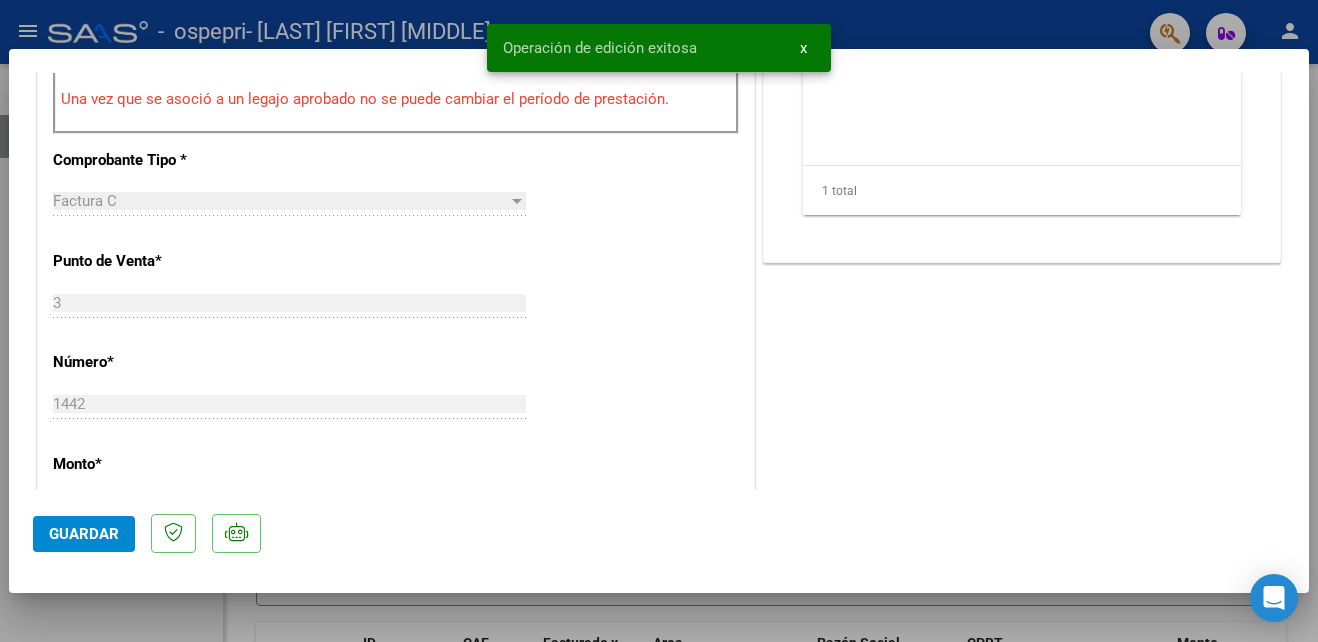 click at bounding box center (659, 321) 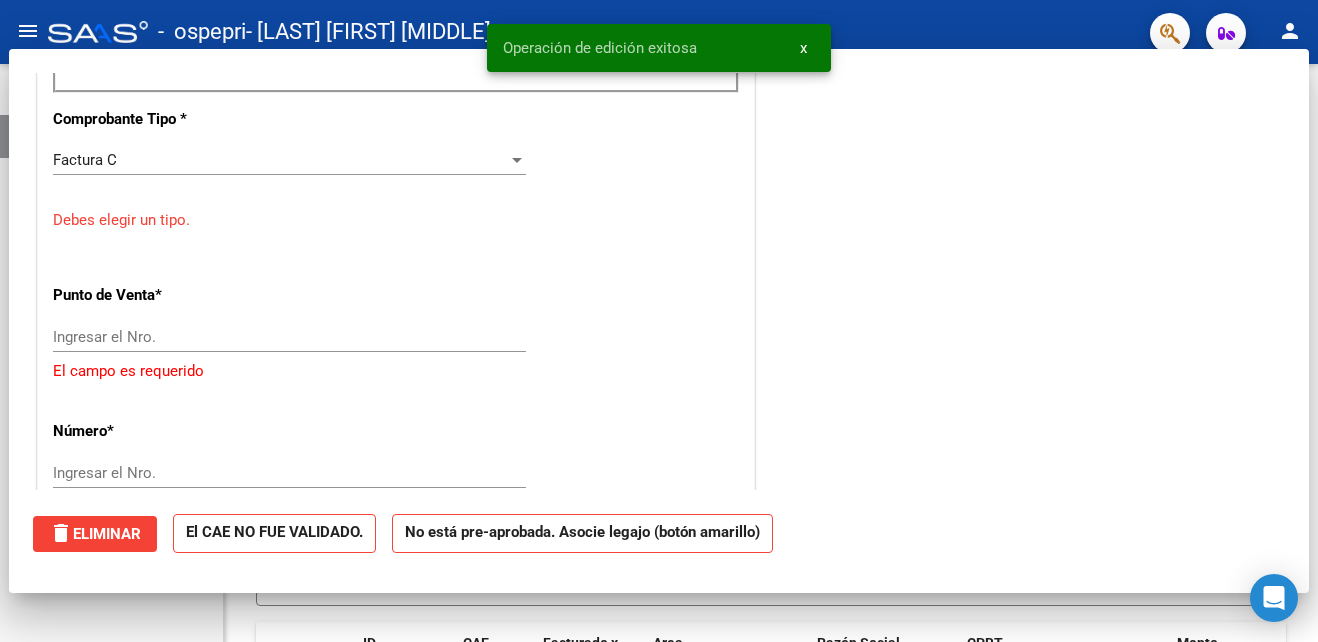 scroll, scrollTop: 687, scrollLeft: 0, axis: vertical 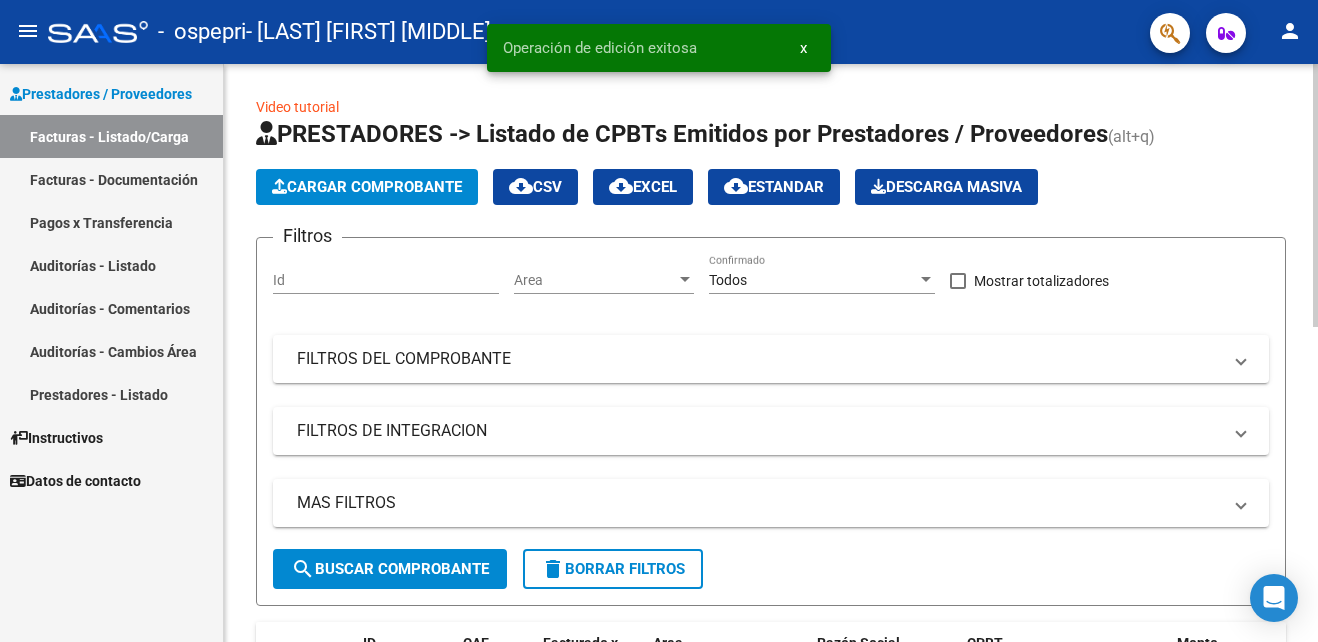 click on "Cargar Comprobante" 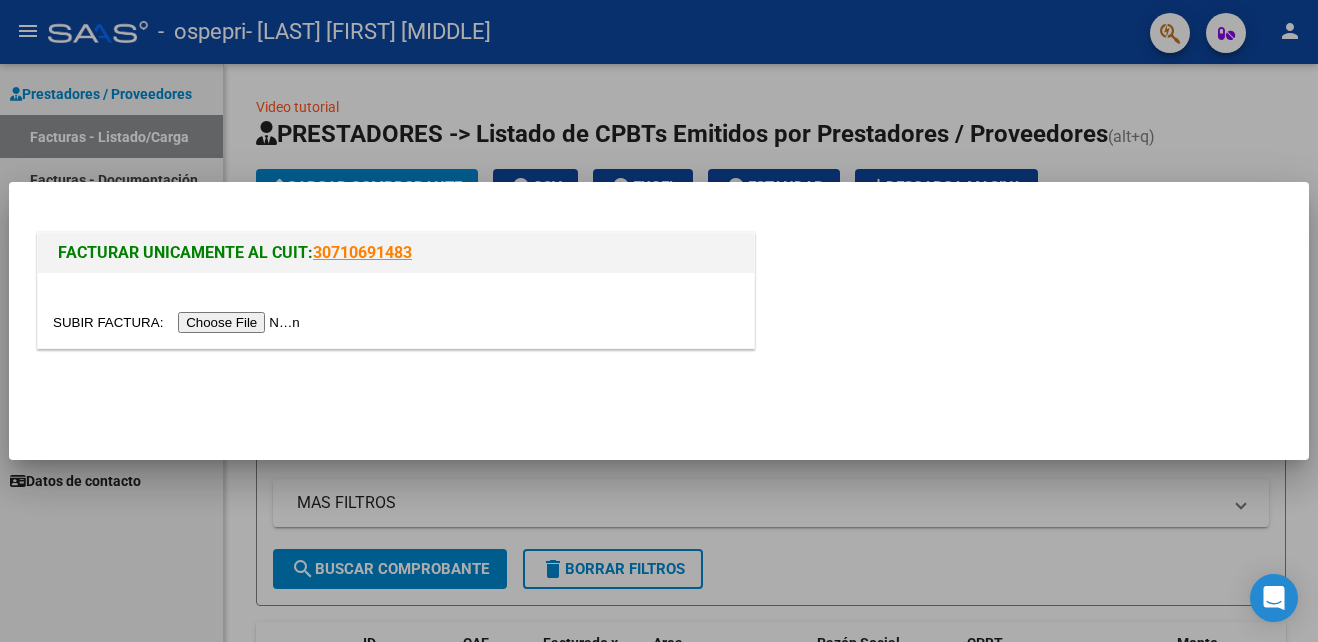 click at bounding box center (179, 322) 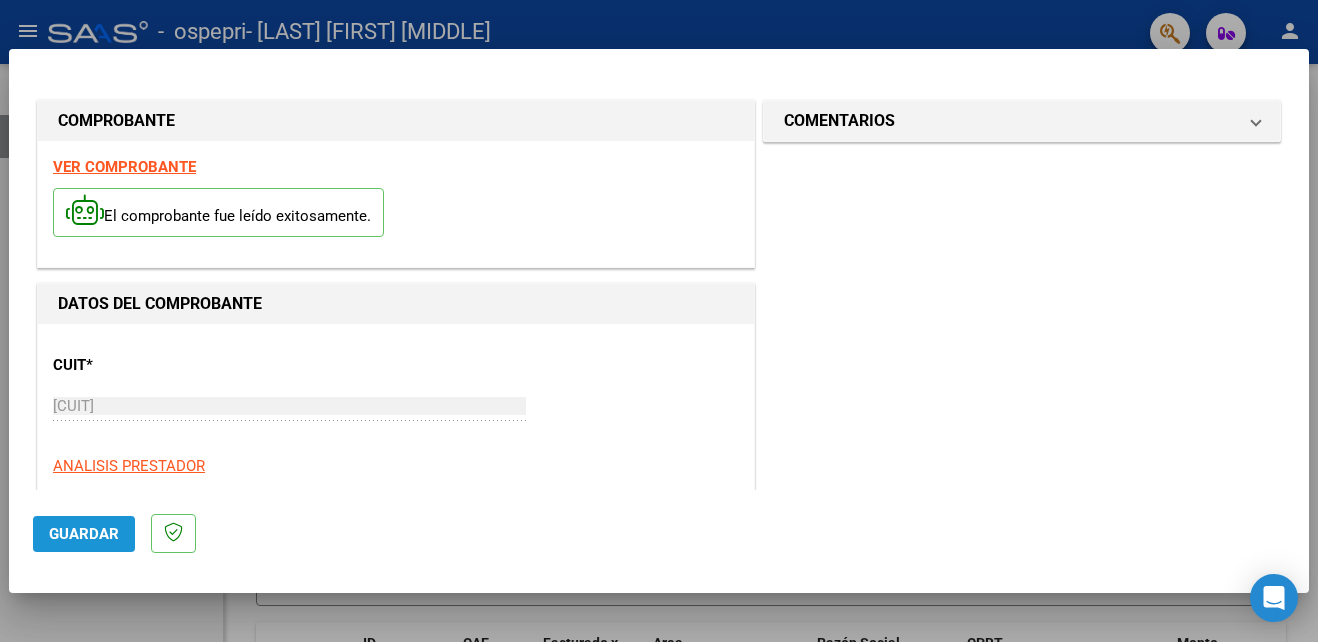 click on "Guardar" 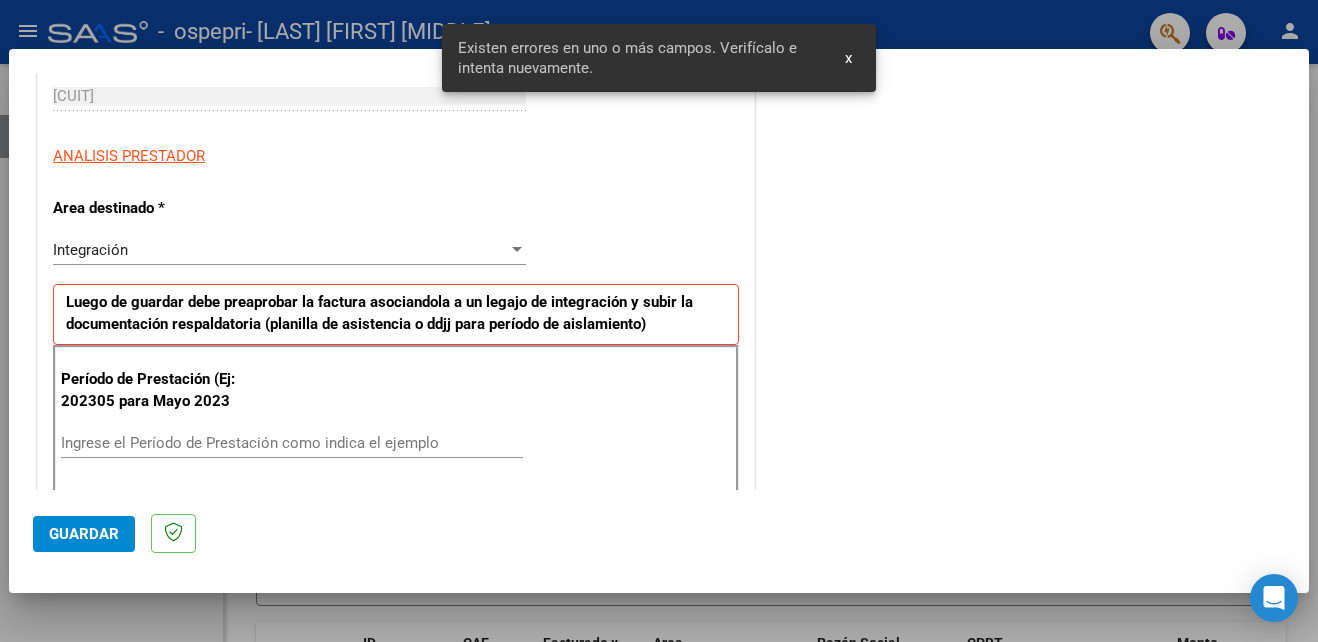 scroll, scrollTop: 450, scrollLeft: 0, axis: vertical 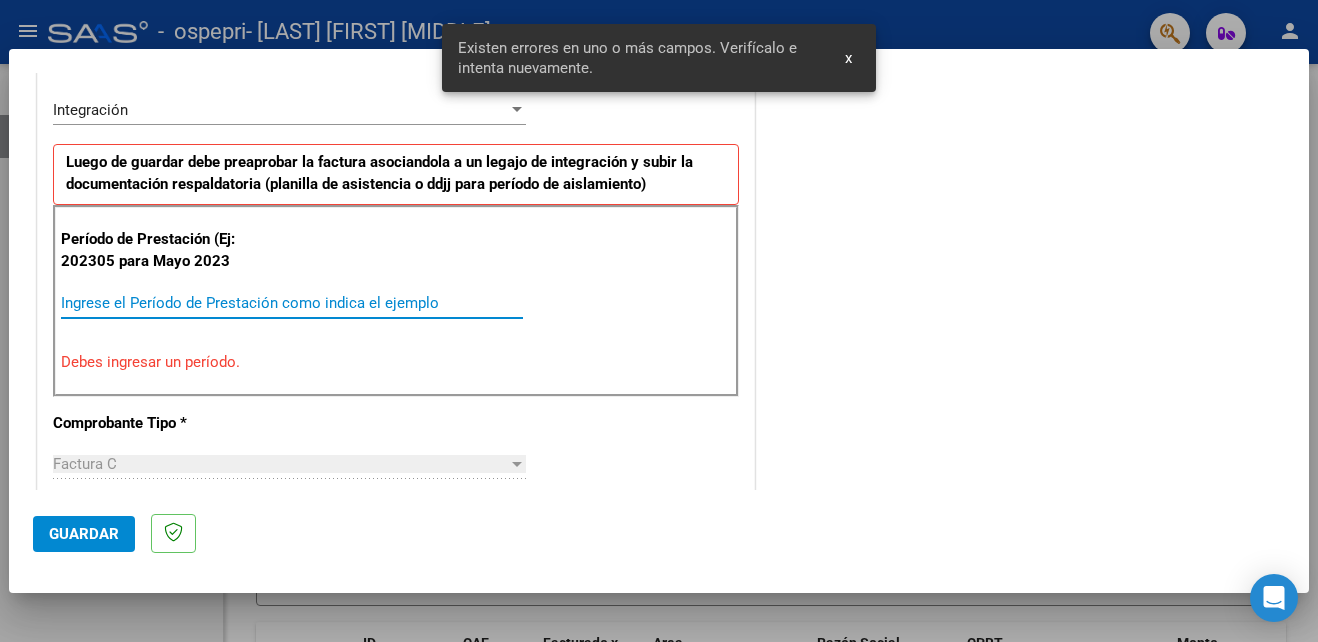 click on "Ingrese el Período de Prestación como indica el ejemplo" at bounding box center (292, 303) 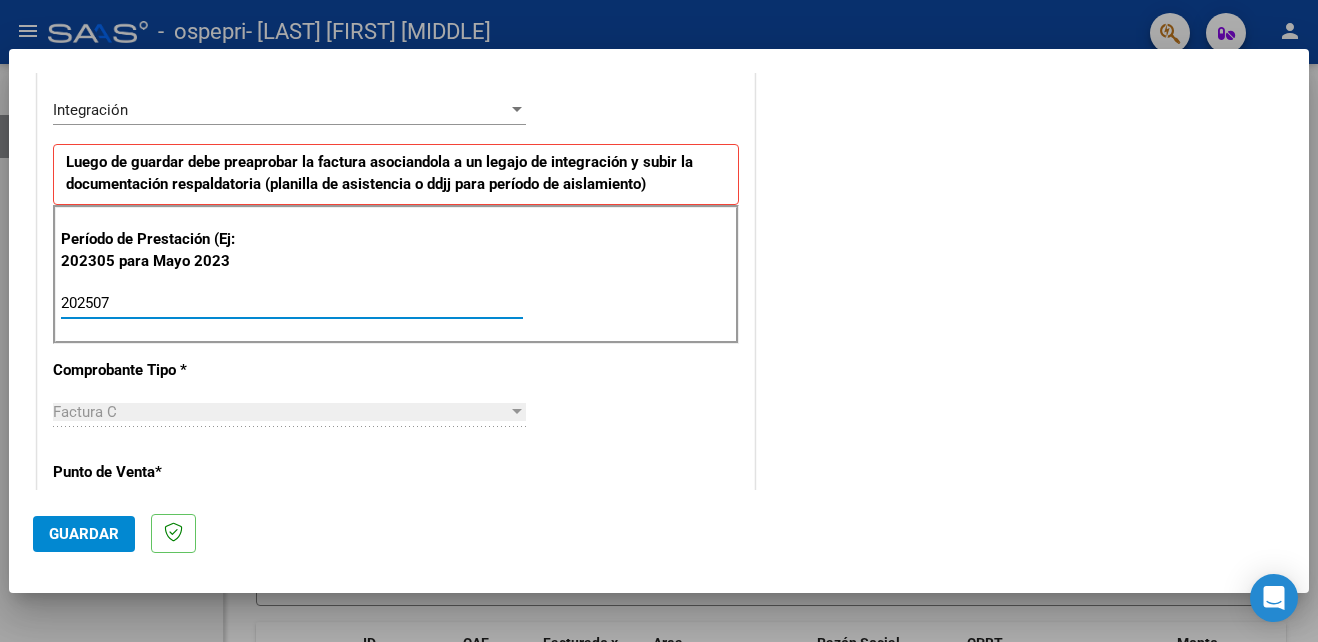 type on "202507" 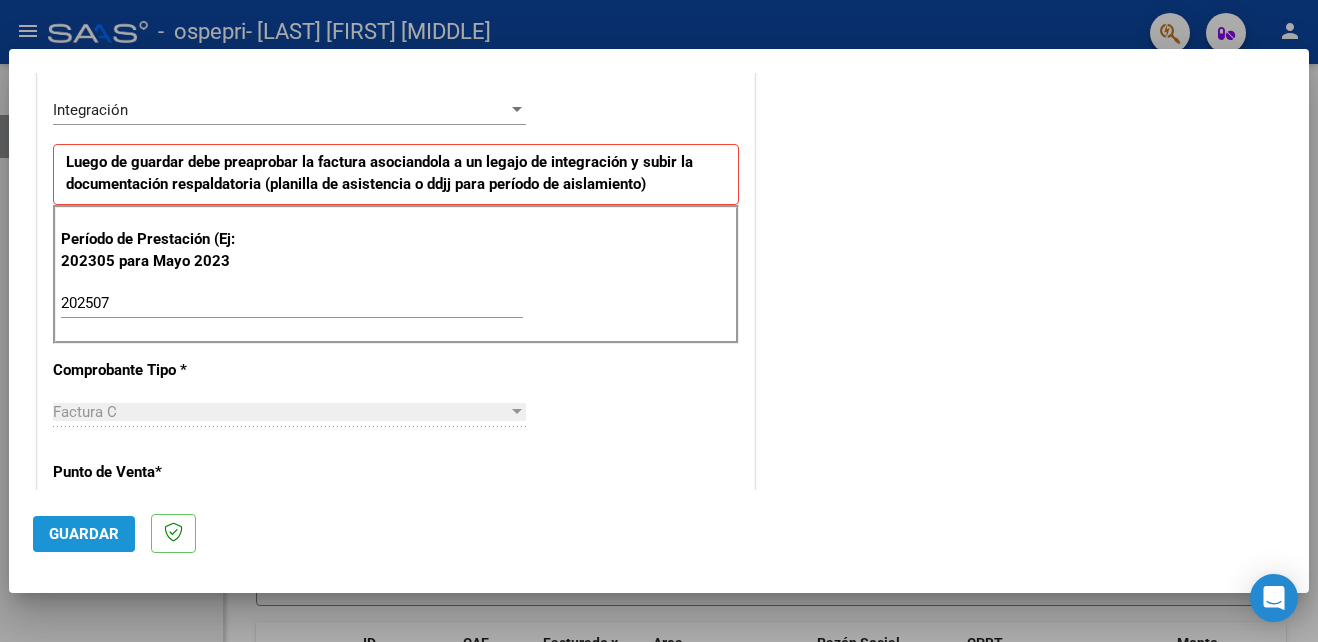 click on "Guardar" 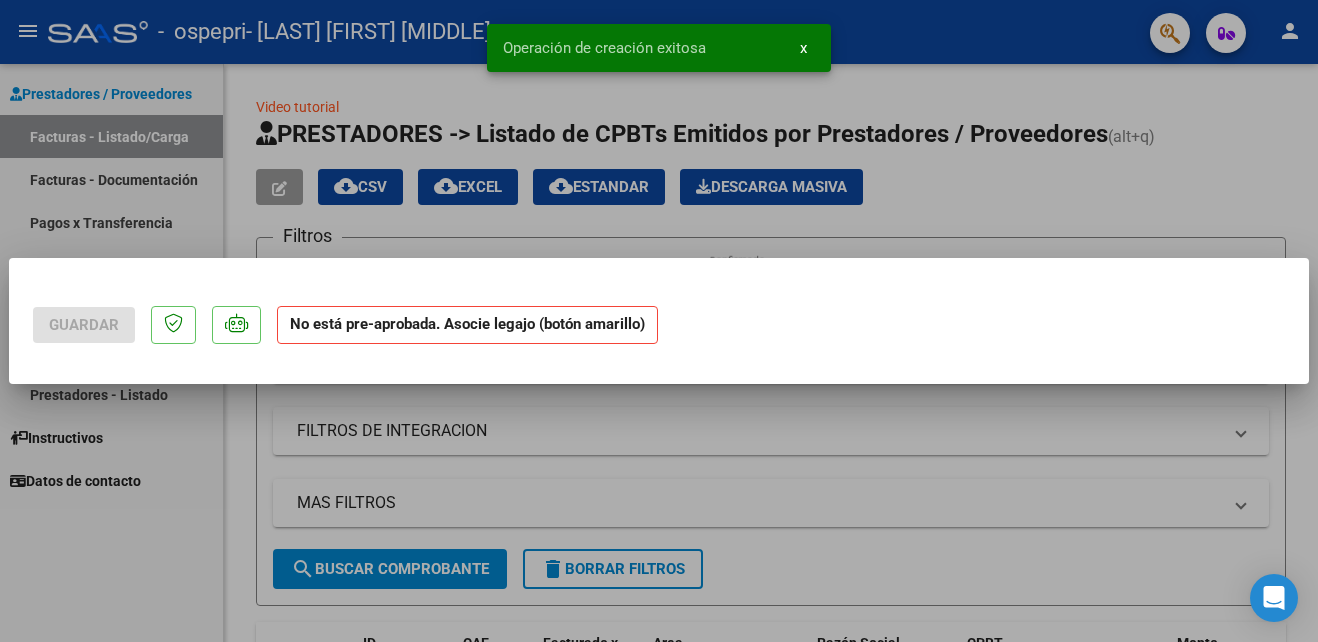 scroll, scrollTop: 0, scrollLeft: 0, axis: both 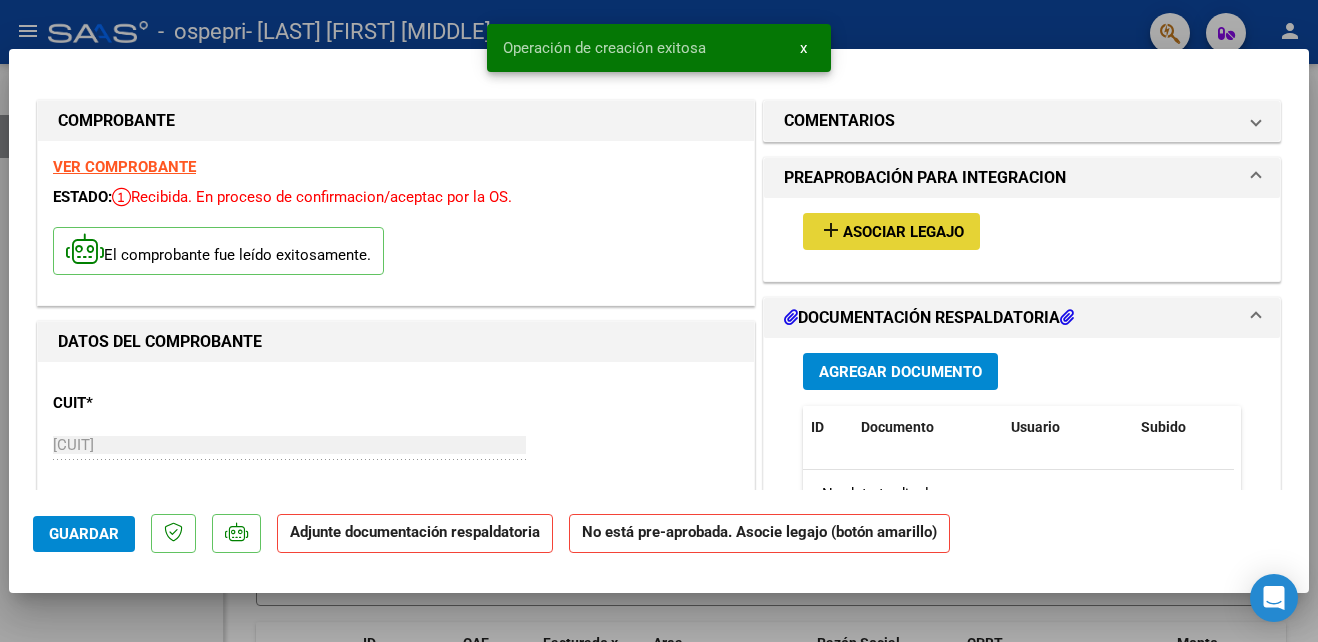 click on "Asociar Legajo" at bounding box center [903, 232] 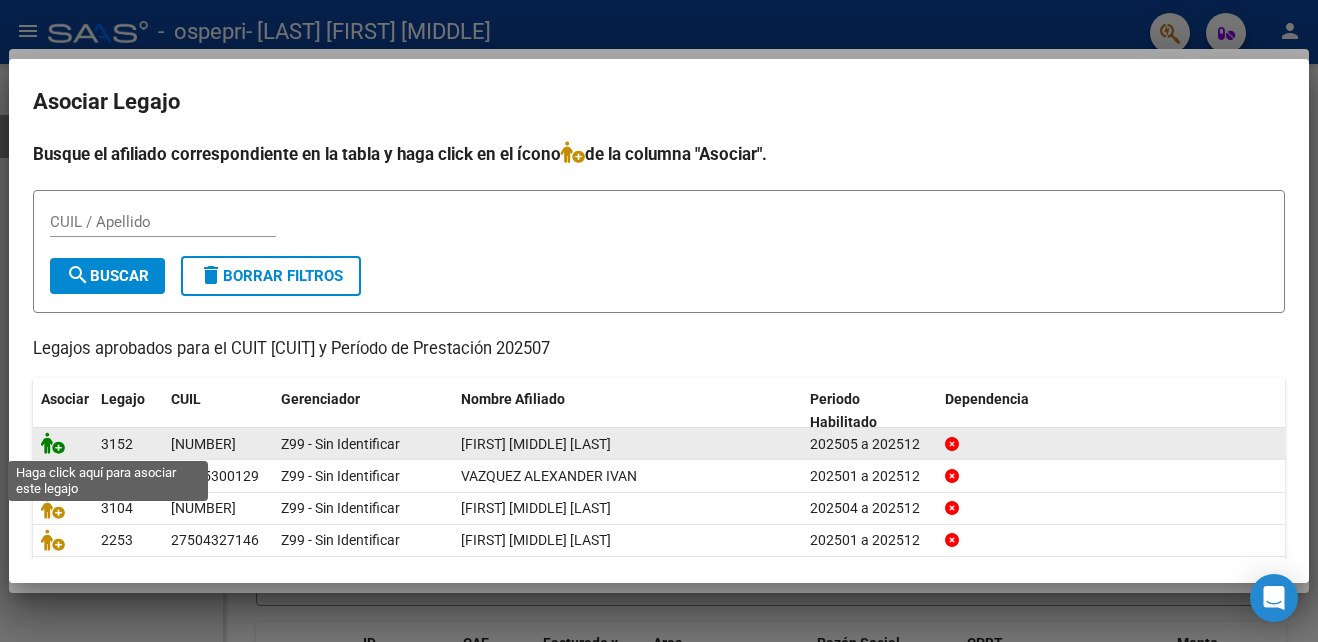 click 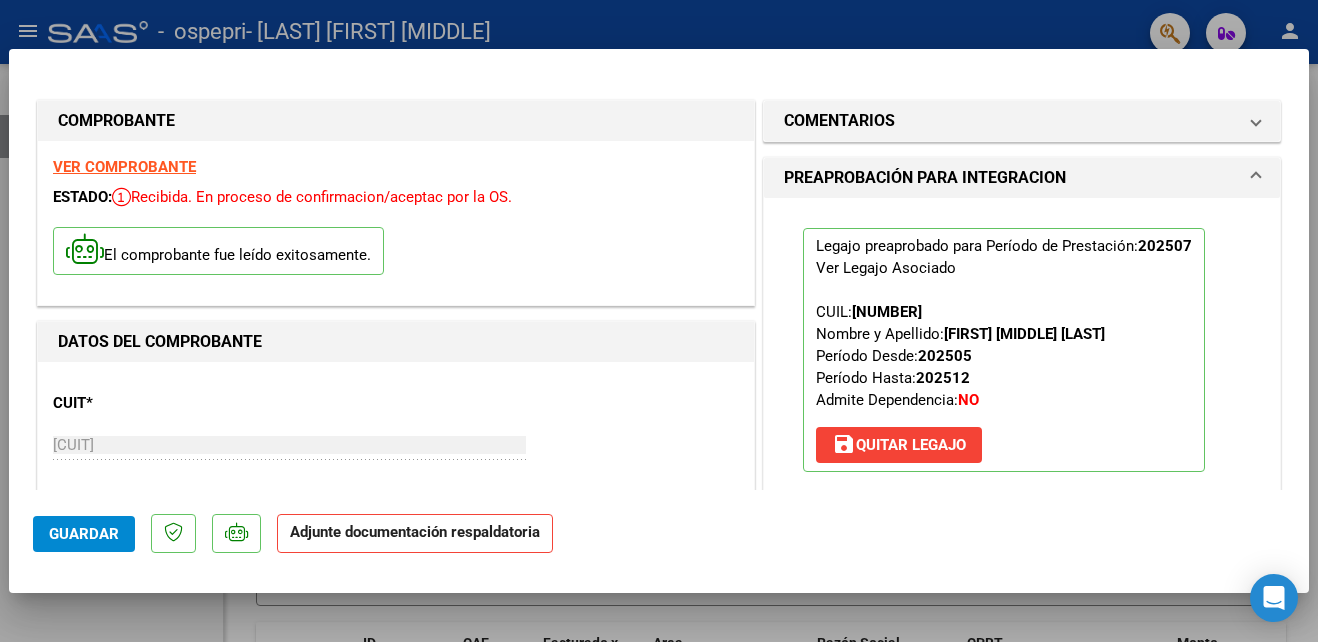click on "Guardar" 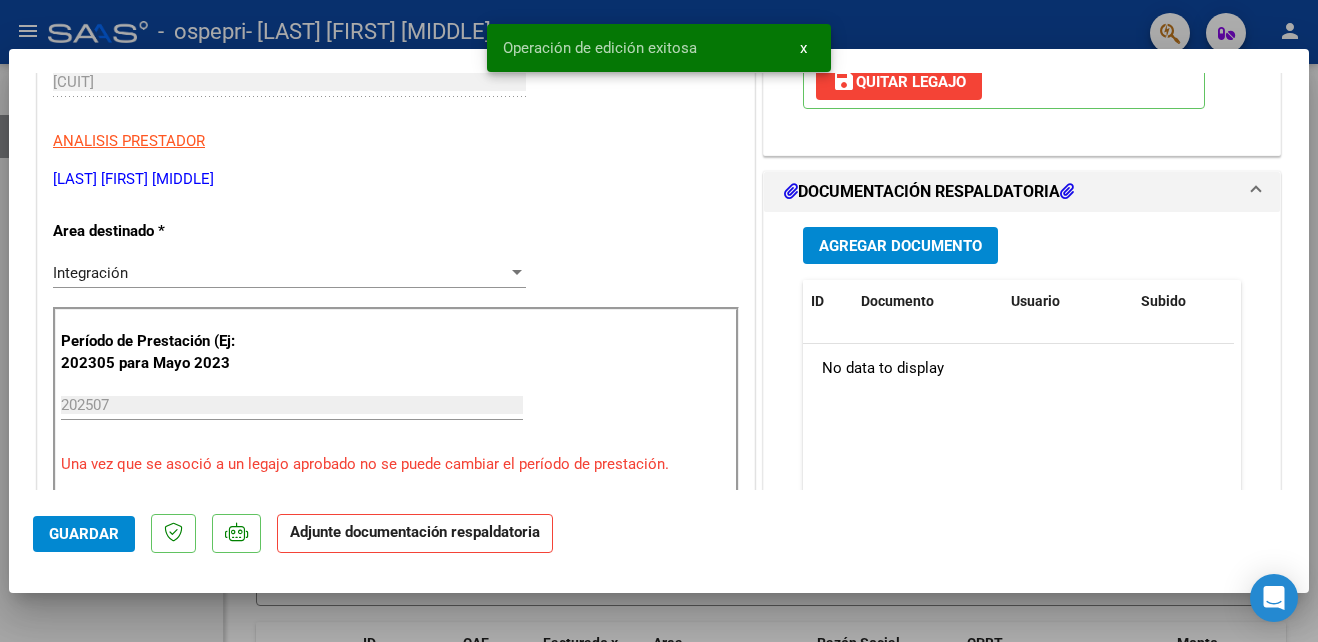 scroll, scrollTop: 365, scrollLeft: 0, axis: vertical 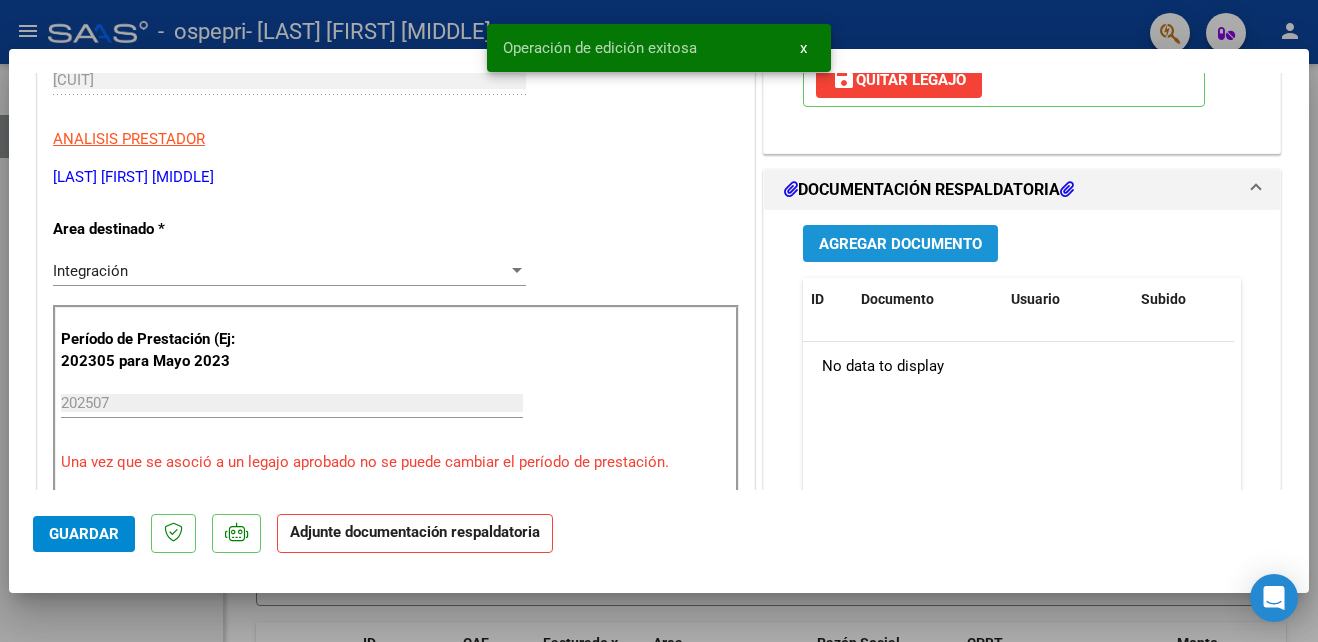 click on "Agregar Documento" at bounding box center [900, 244] 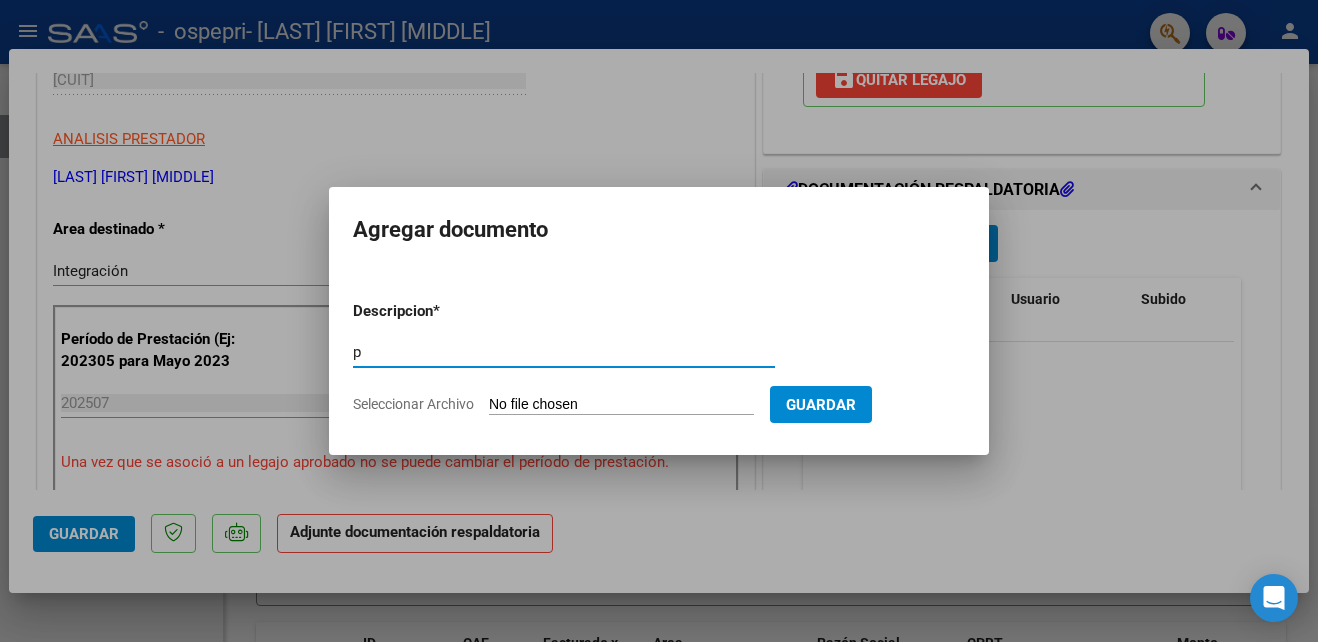 click on "p" at bounding box center (564, 352) 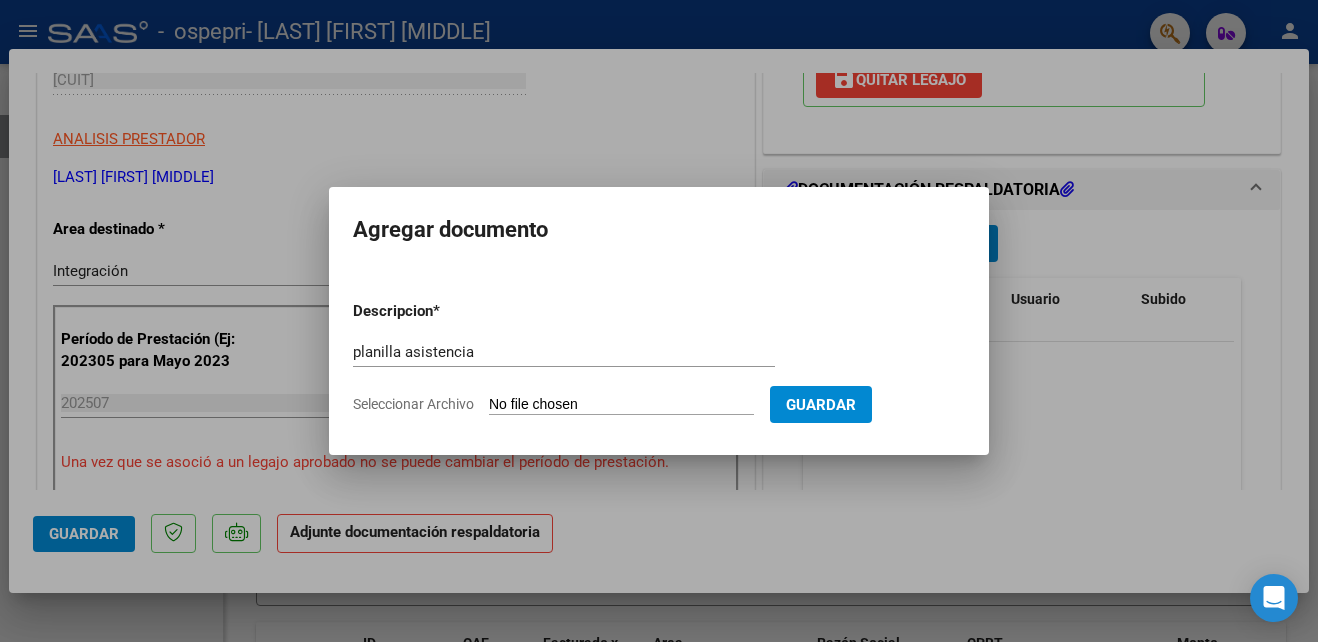 click on "Descripcion  *   planilla asistencia Escriba aquí una descripcion  Seleccionar Archivo Guardar" at bounding box center (659, 358) 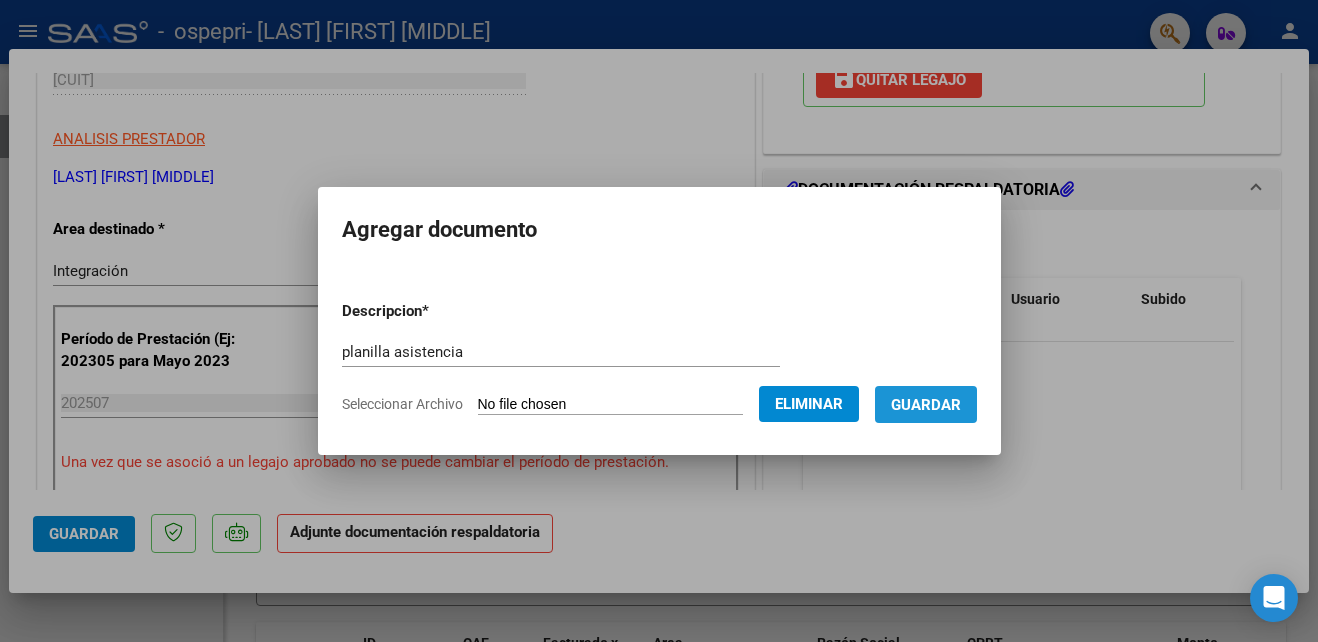 click on "Guardar" at bounding box center [926, 405] 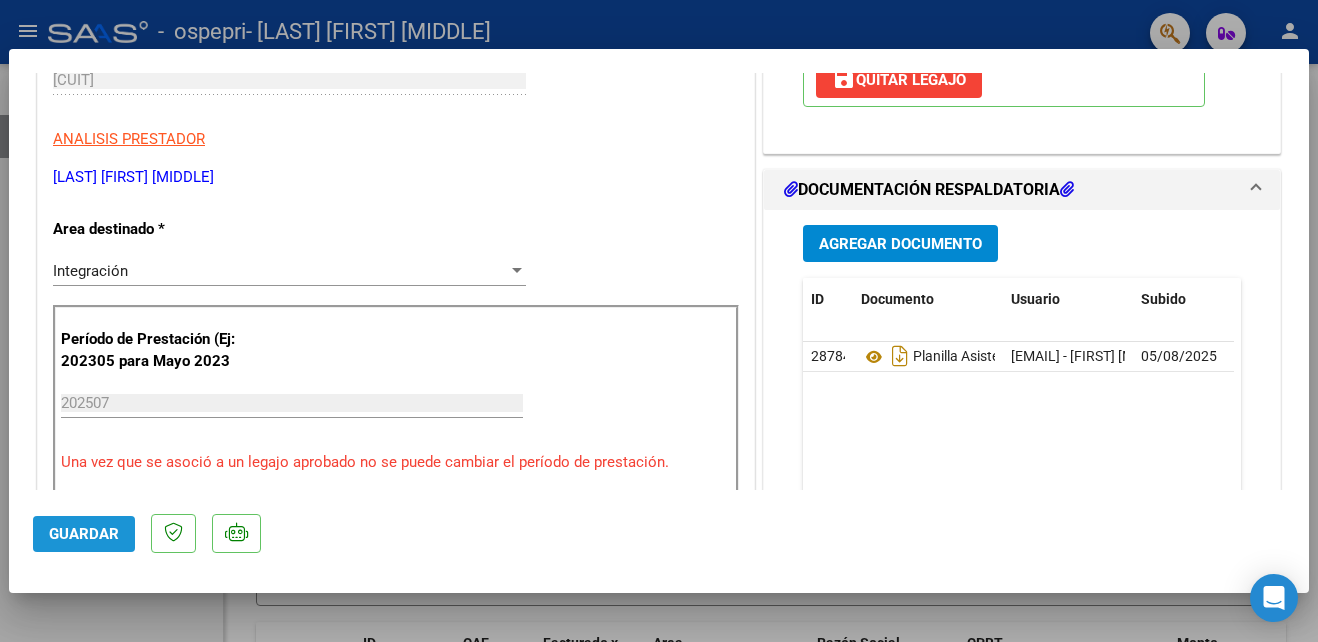 click on "Guardar" 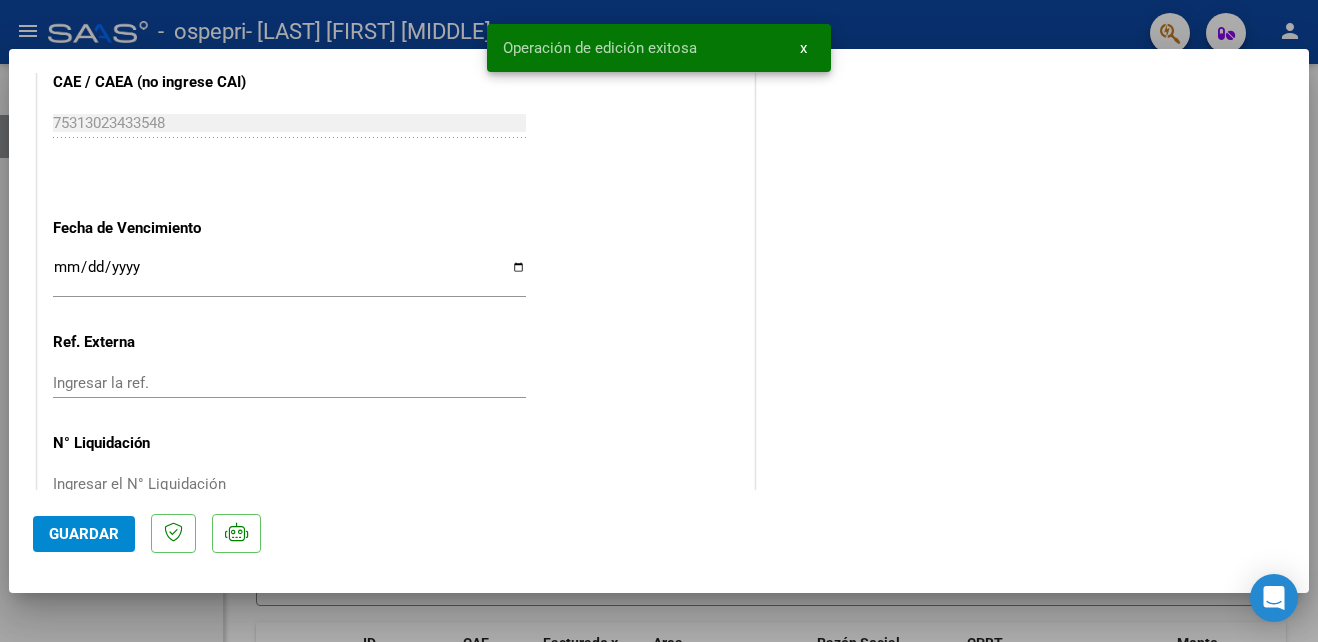 scroll, scrollTop: 1373, scrollLeft: 0, axis: vertical 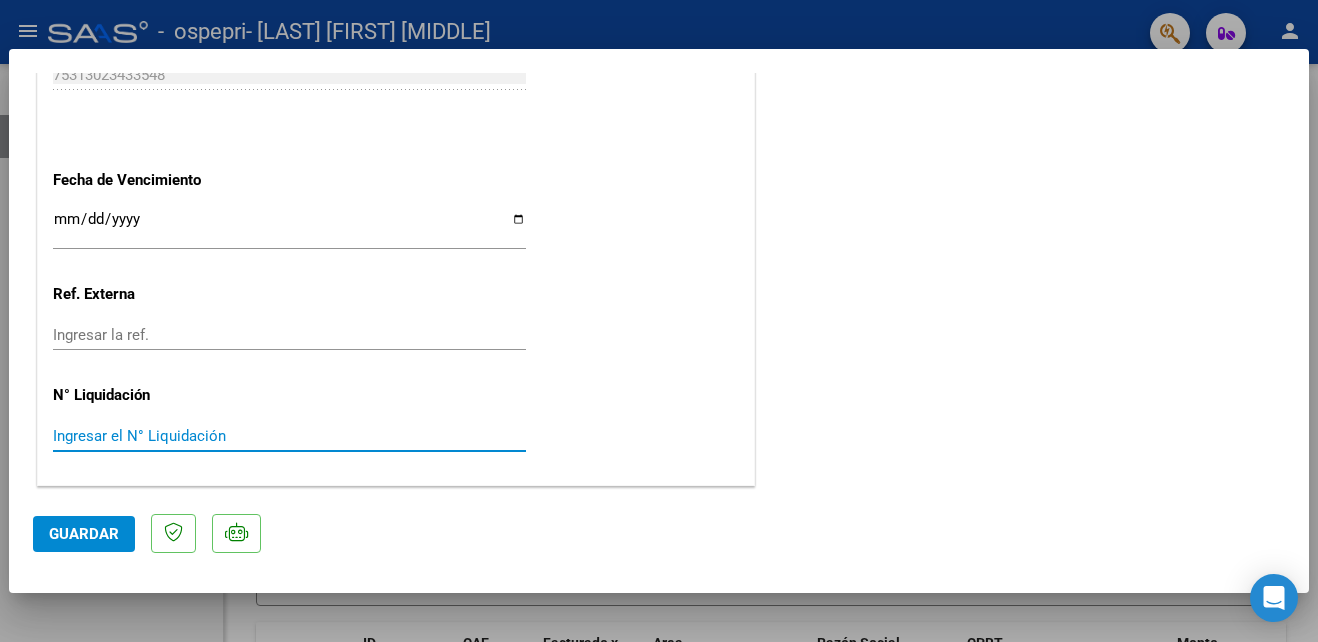 click on "Ingresar el N° Liquidación" at bounding box center (289, 436) 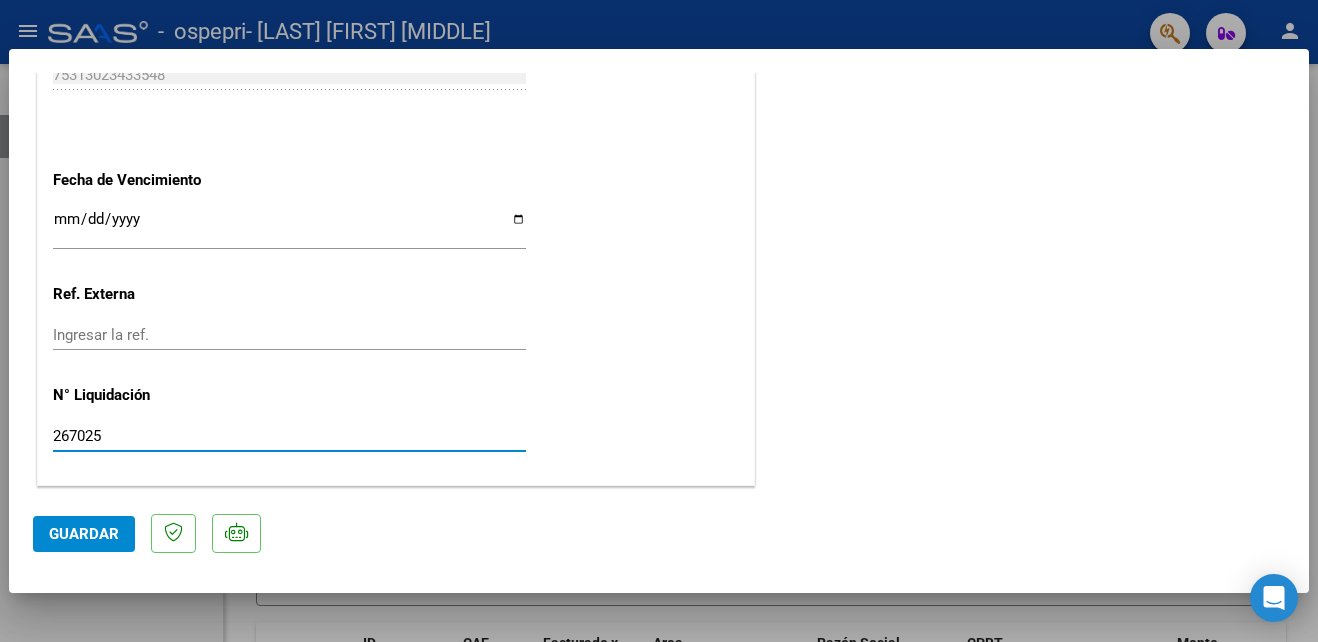 type on "267025" 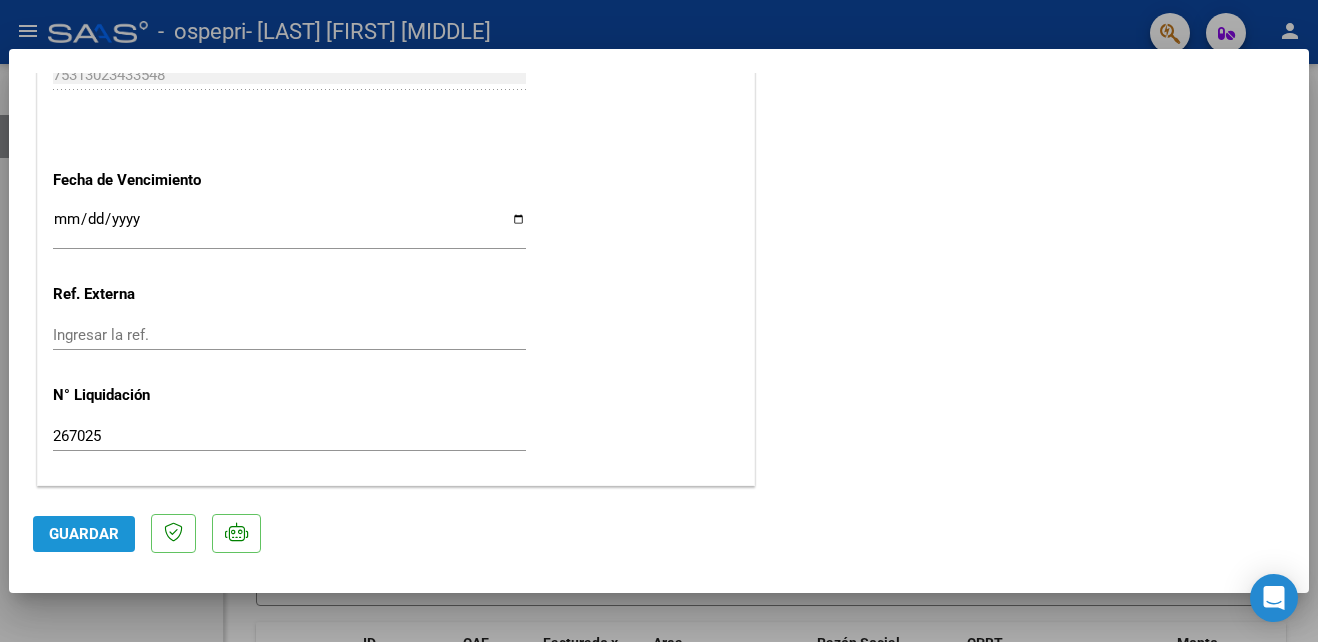 click on "Guardar" 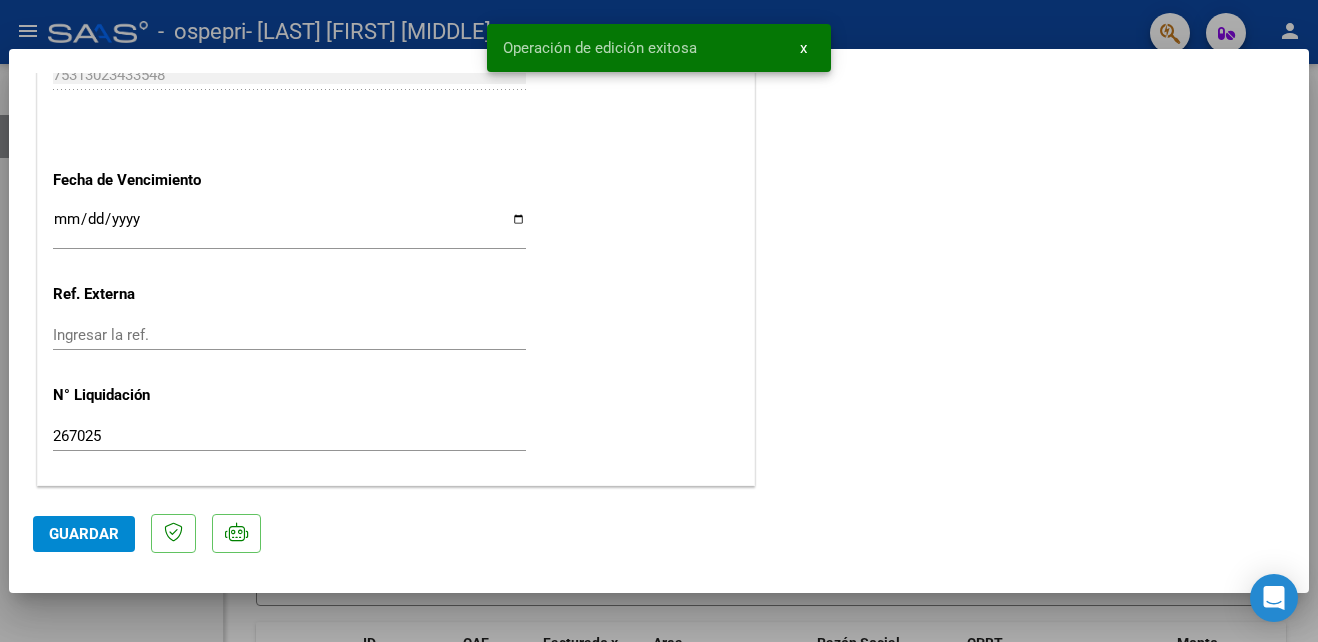 click at bounding box center (659, 321) 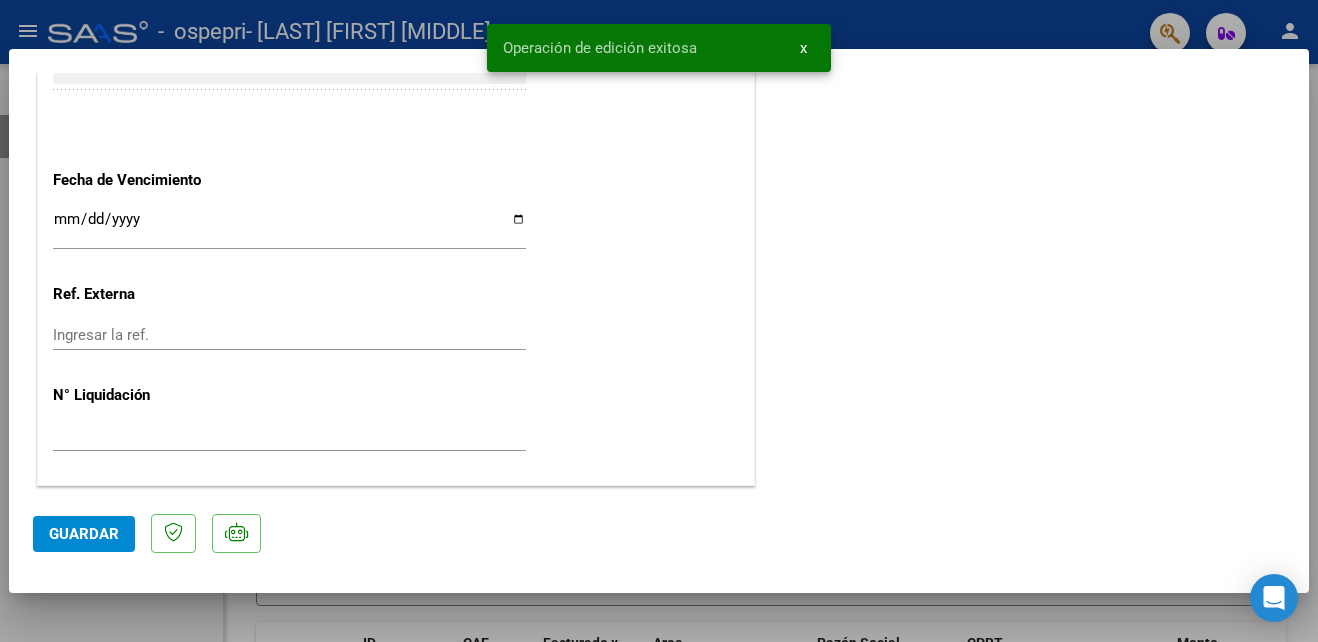 scroll, scrollTop: 1525, scrollLeft: 0, axis: vertical 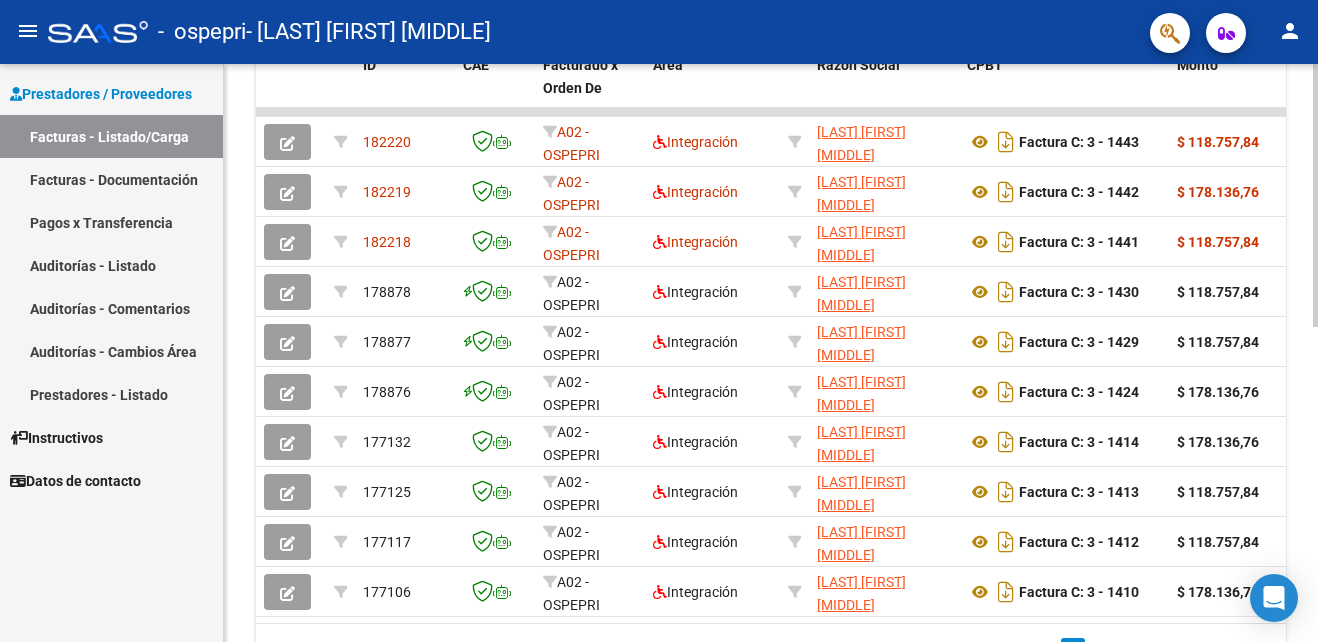 click 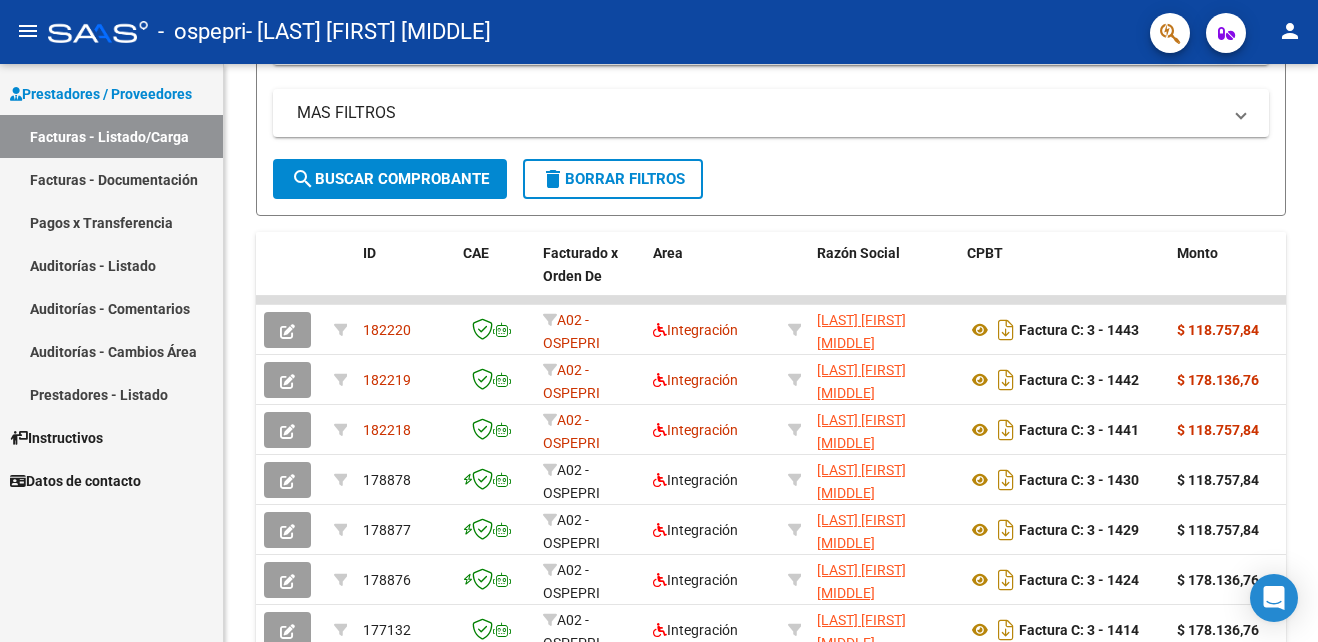 scroll, scrollTop: 0, scrollLeft: 0, axis: both 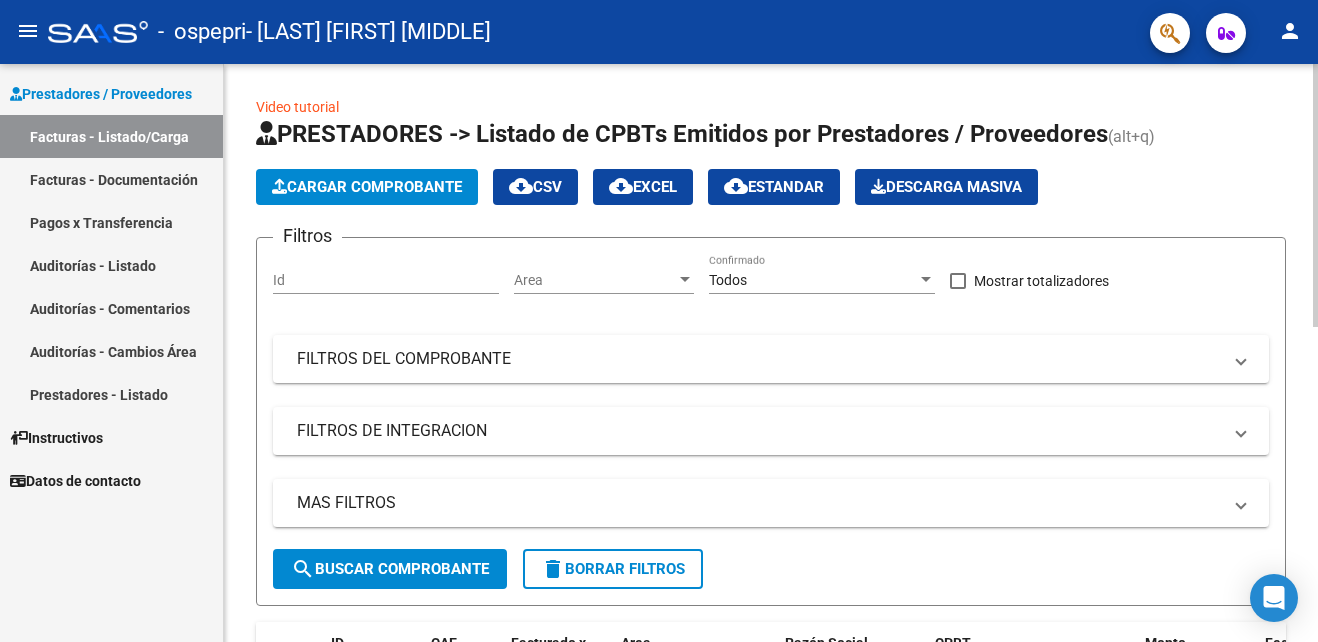 drag, startPoint x: 766, startPoint y: 358, endPoint x: 1223, endPoint y: 188, distance: 487.59512 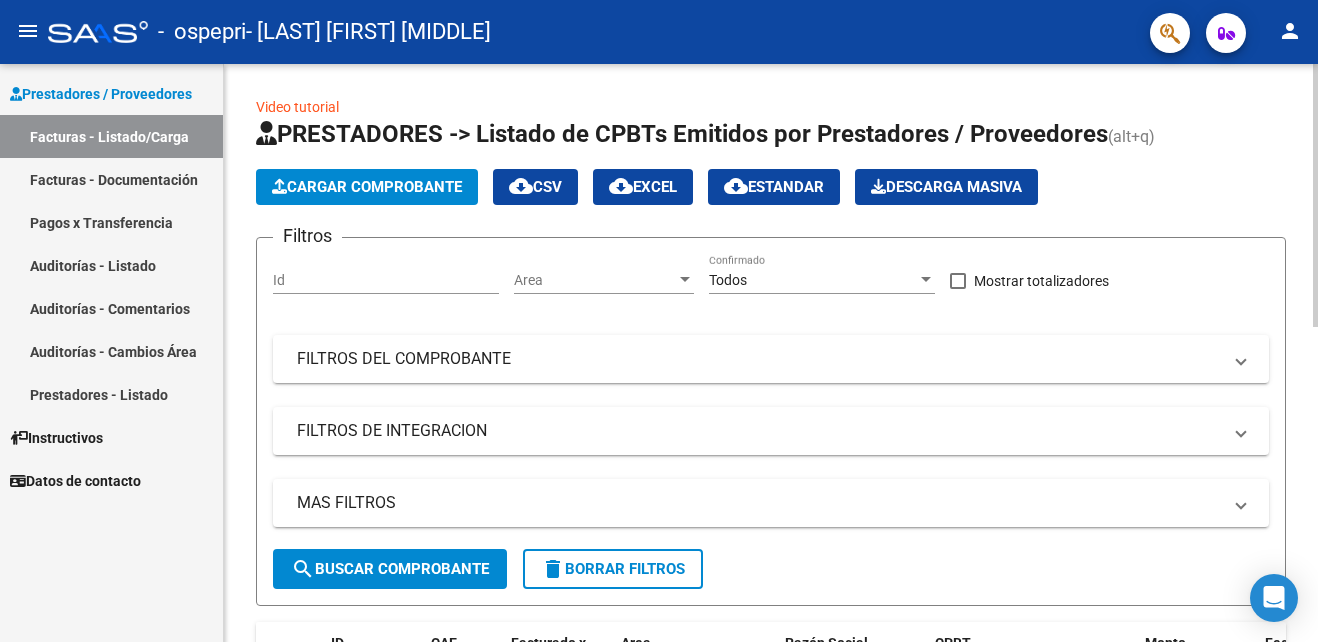 click on "Video tutorial   PRESTADORES -> Listado de CPBTs Emitidos por Prestadores / Proveedores (alt+q)   Cargar Comprobante
cloud_download  CSV  cloud_download  EXCEL  cloud_download  Estandar   Descarga Masiva
Filtros Id Area Area Todos Confirmado   Mostrar totalizadores   FILTROS DEL COMPROBANTE  Comprobante Tipo Comprobante Tipo Start date – End date Fec. Comprobante Desde / Hasta Días Emisión Desde(cant. días) Días Emisión Hasta(cant. días) CUIT / Razón Social Pto. Venta Nro. Comprobante Código SSS CAE Válido CAE Válido Todos Cargado Módulo Hosp. Todos Tiene facturacion Apócrifa Hospital Refes  FILTROS DE INTEGRACION  Período De Prestación Campos del Archivo de Rendición Devuelto x SSS (dr_envio) Todos Rendido x SSS (dr_envio) Tipo de Registro Tipo de Registro Período Presentación Período Presentación Campos del Legajo Asociado (preaprobación) Afiliado Legajo (cuil/nombre) Todos Solo facturas preaprobadas  MAS FILTROS  Todos Con Doc. Respaldatoria Todos Con Trazabilidad Todos – – 0" 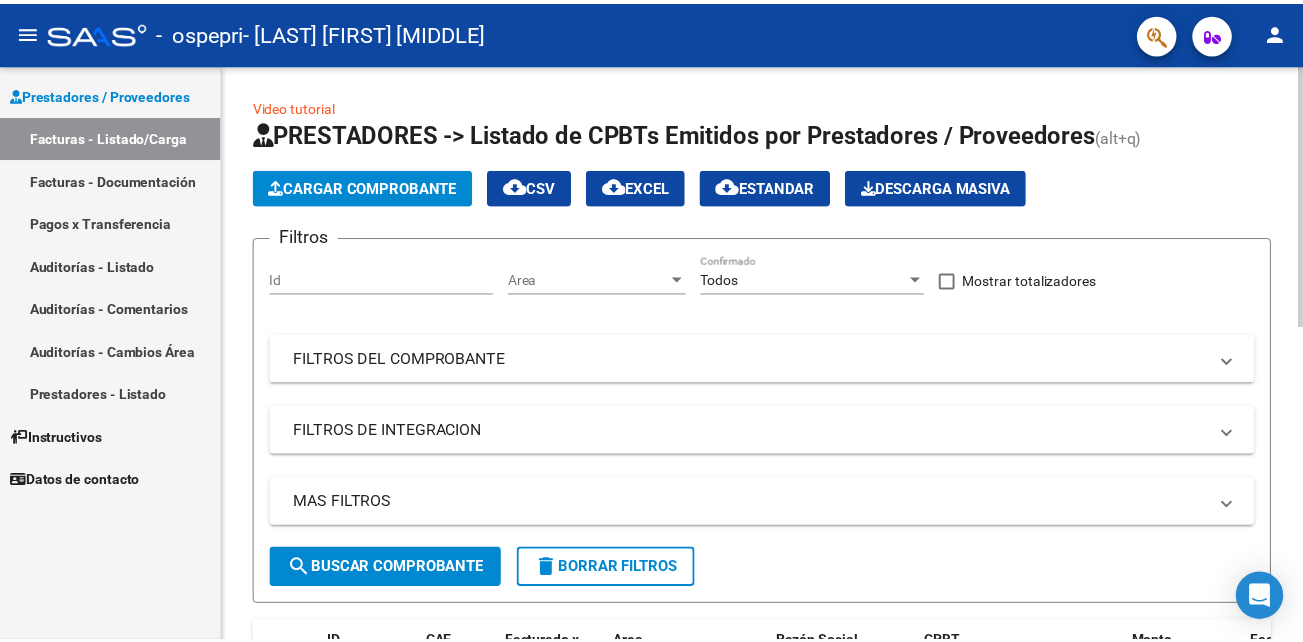 scroll, scrollTop: 578, scrollLeft: 0, axis: vertical 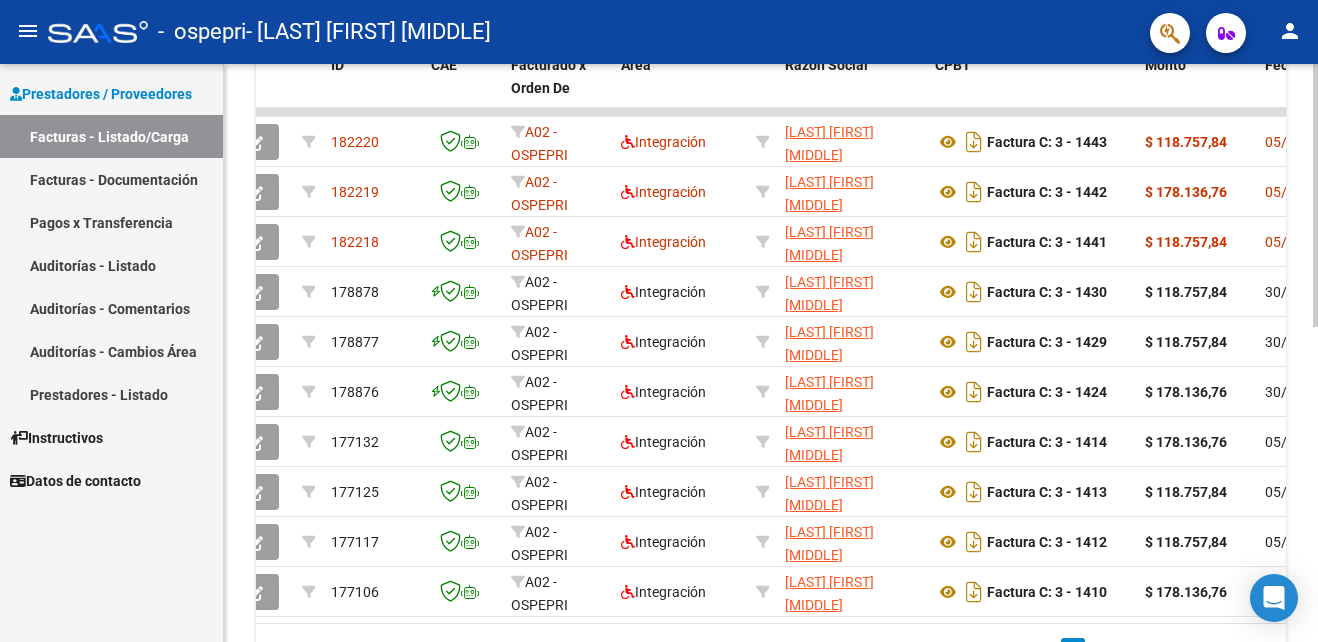 click 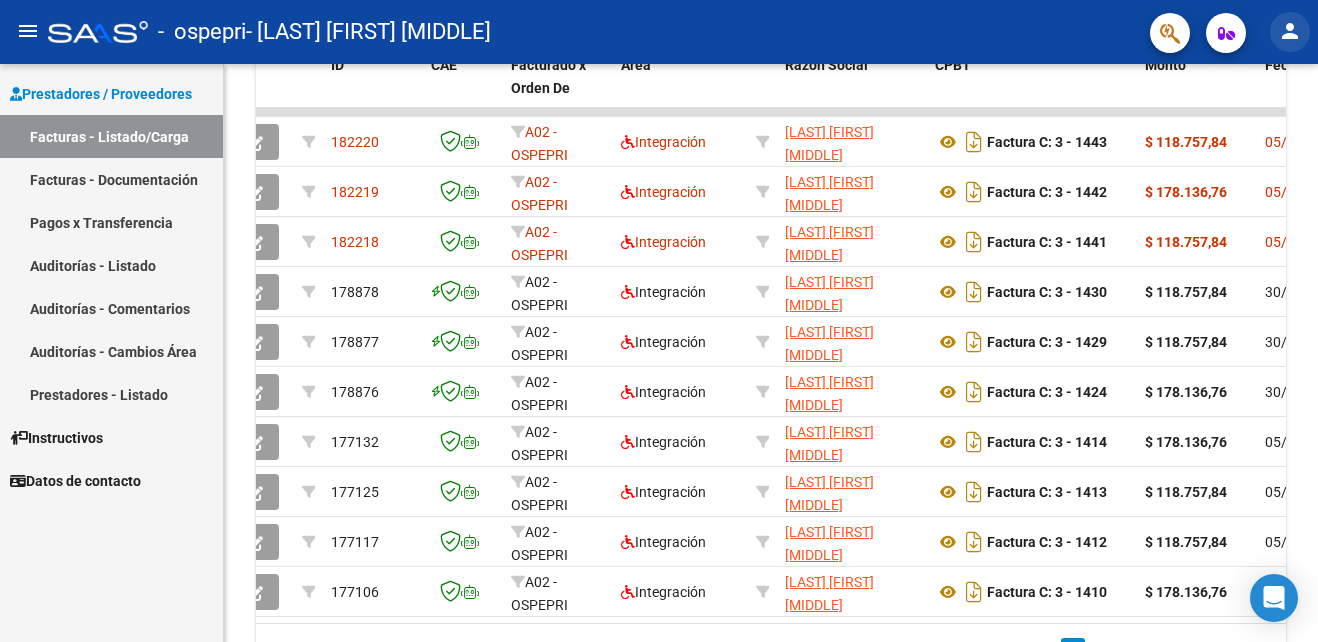 click on "person" 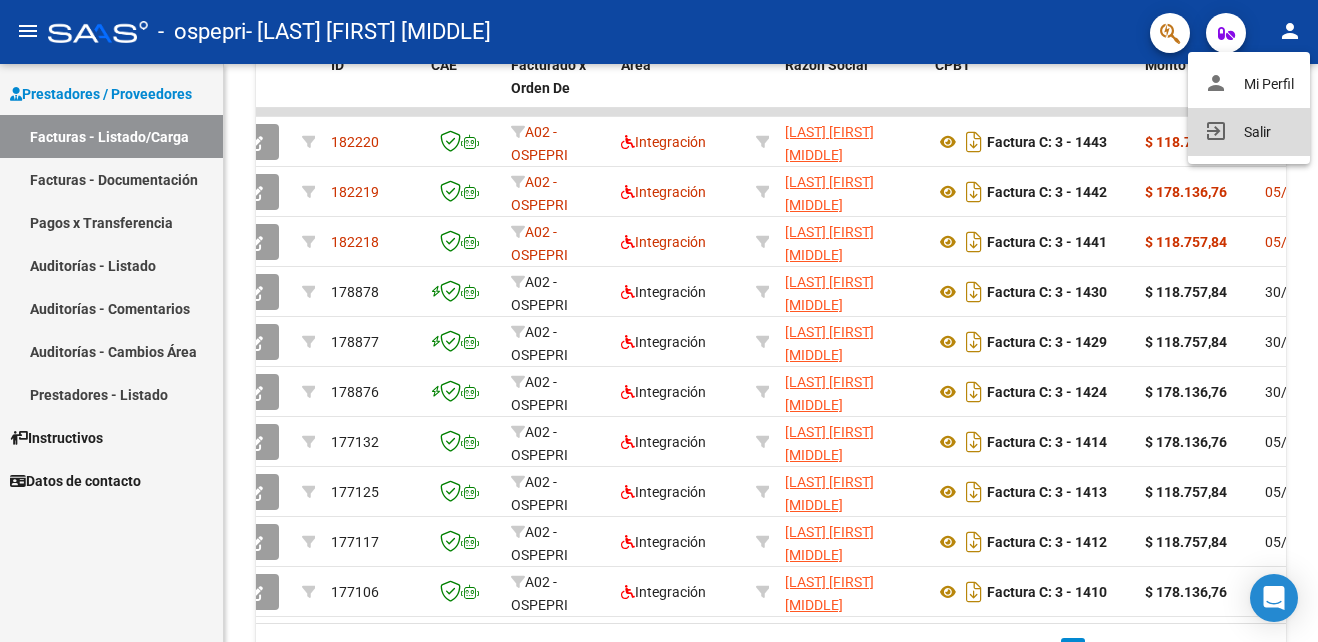 click on "exit_to_app  Salir" at bounding box center [1249, 132] 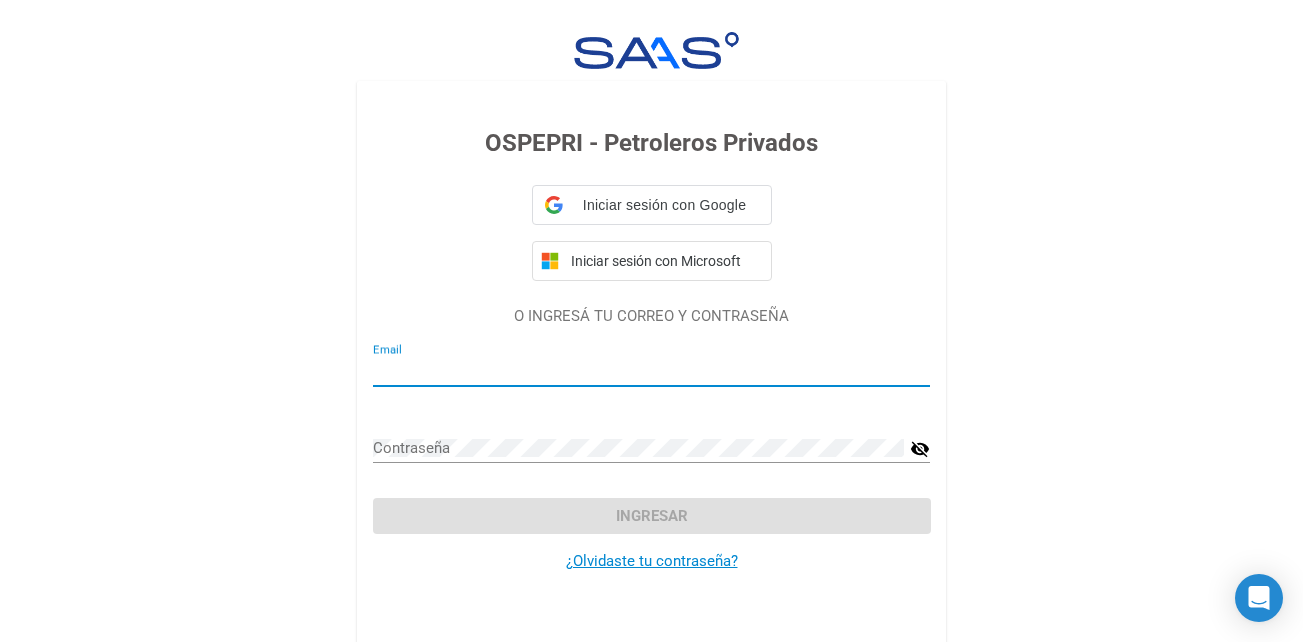 type on "[EMAIL] - [FIRST] [MIDDLE] [LAST]" 